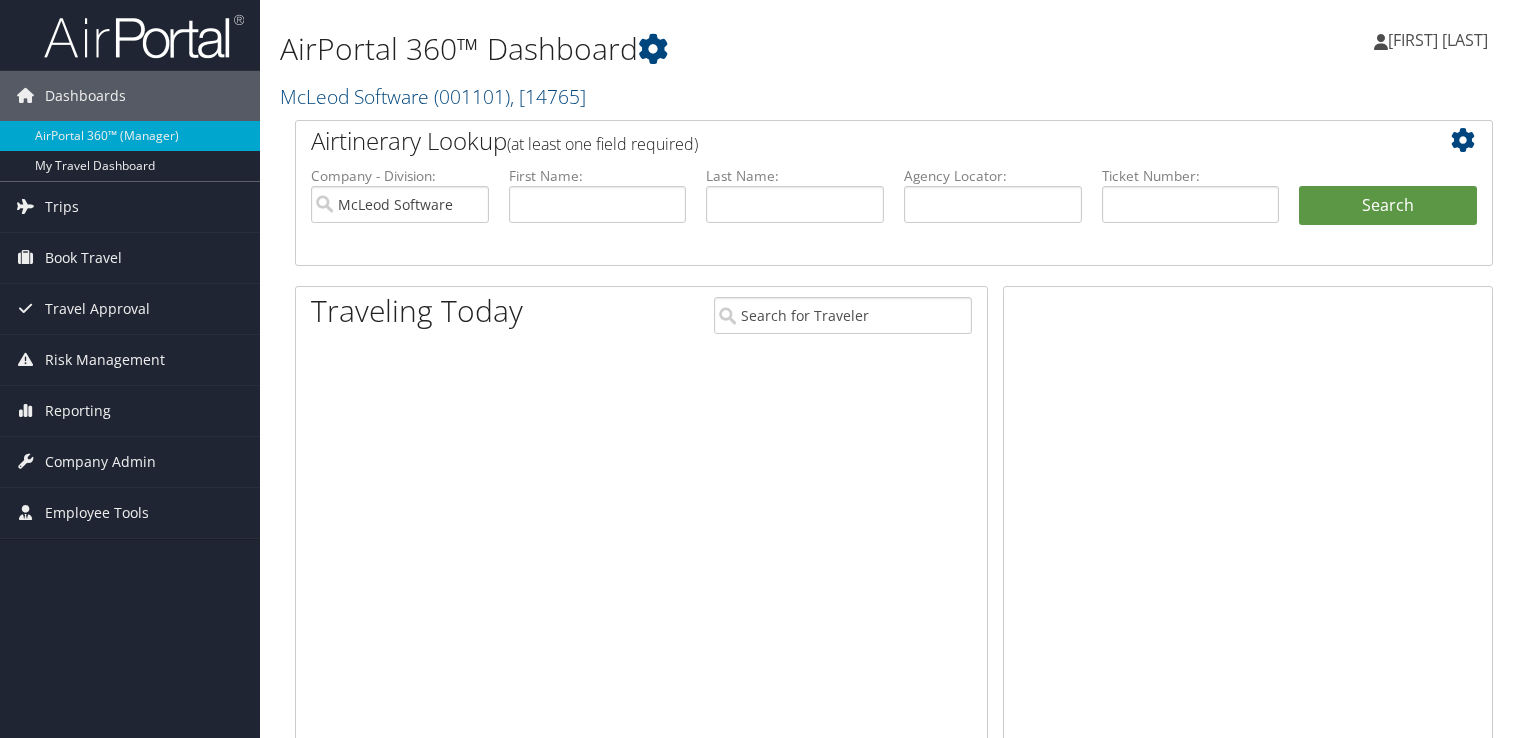 scroll, scrollTop: 0, scrollLeft: 0, axis: both 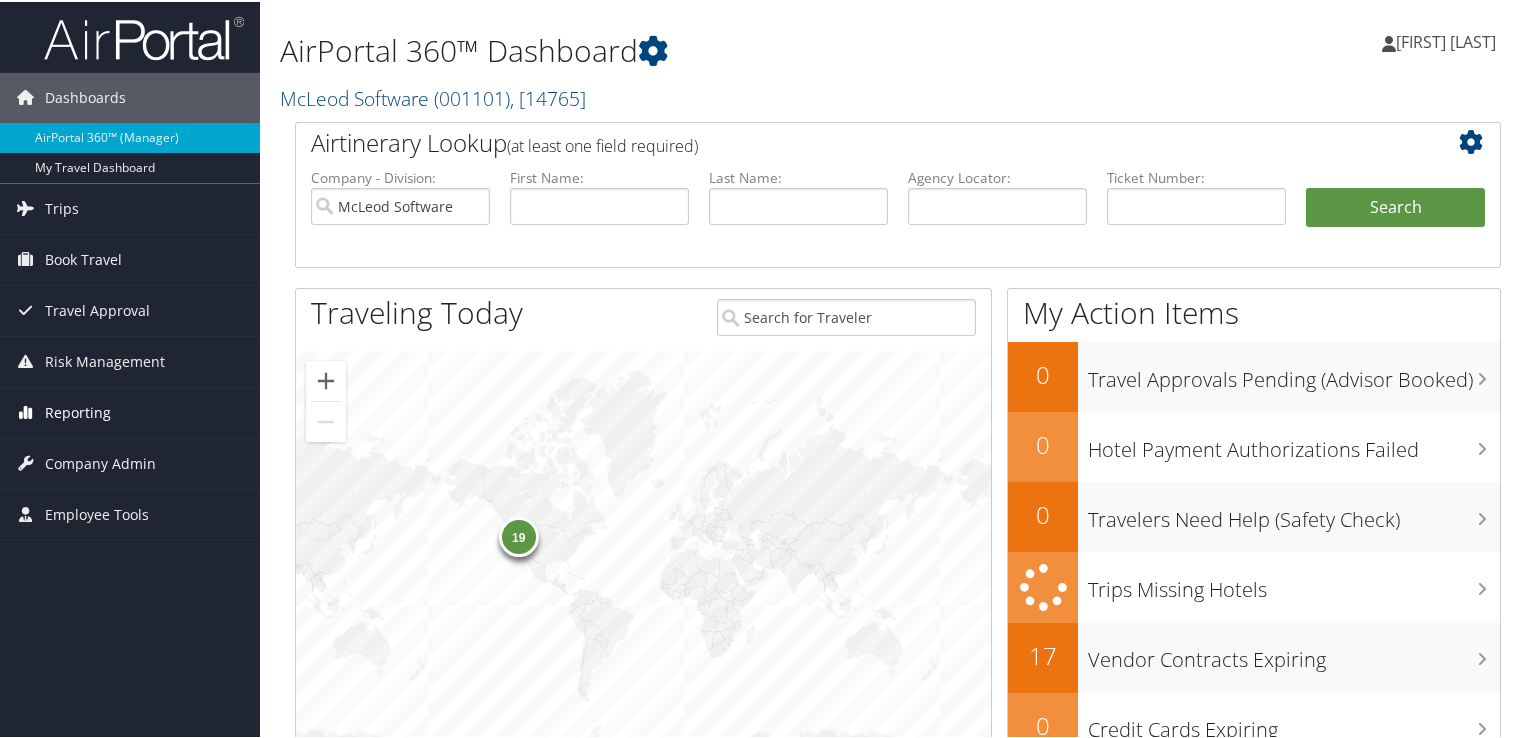 click on "Reporting" at bounding box center (78, 411) 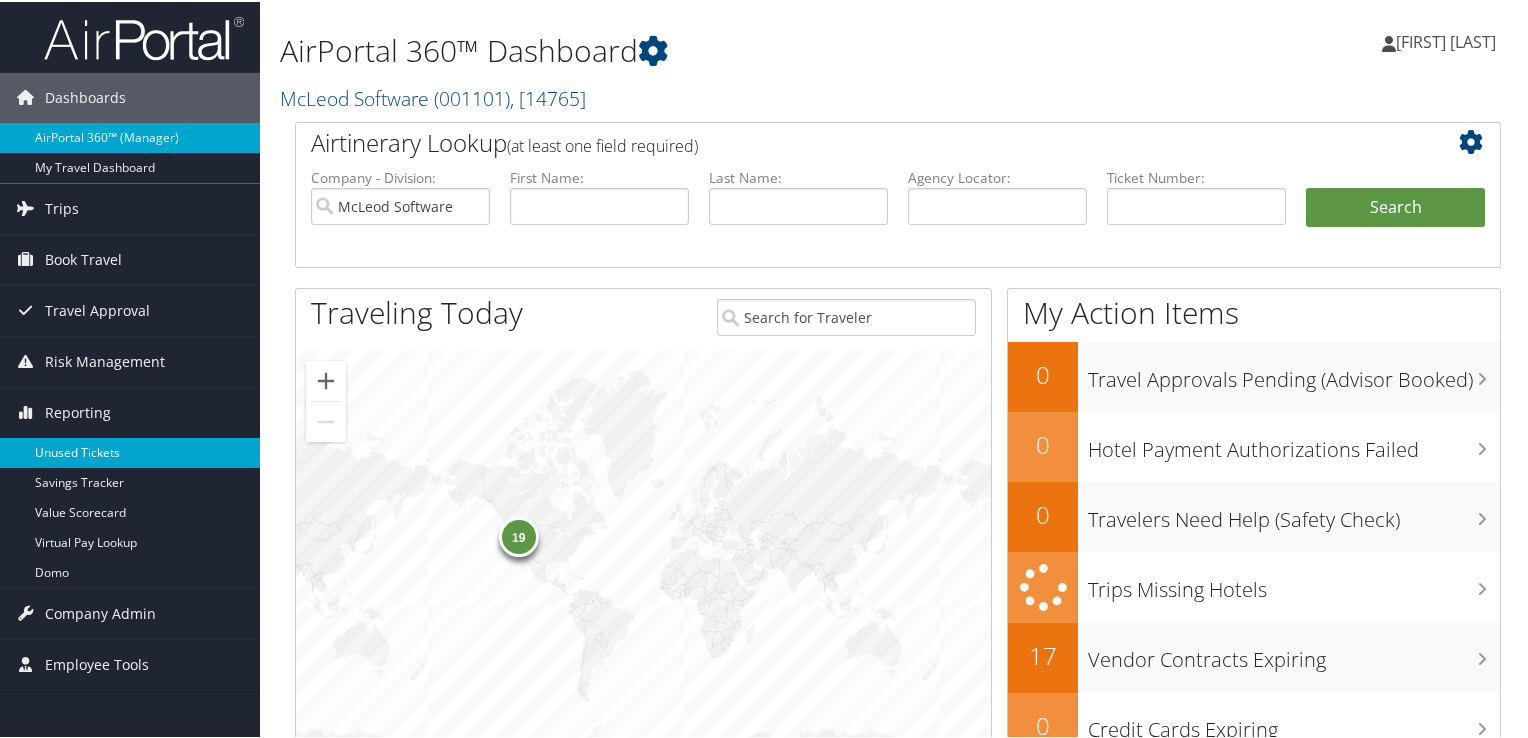 click on "Unused Tickets" at bounding box center [130, 451] 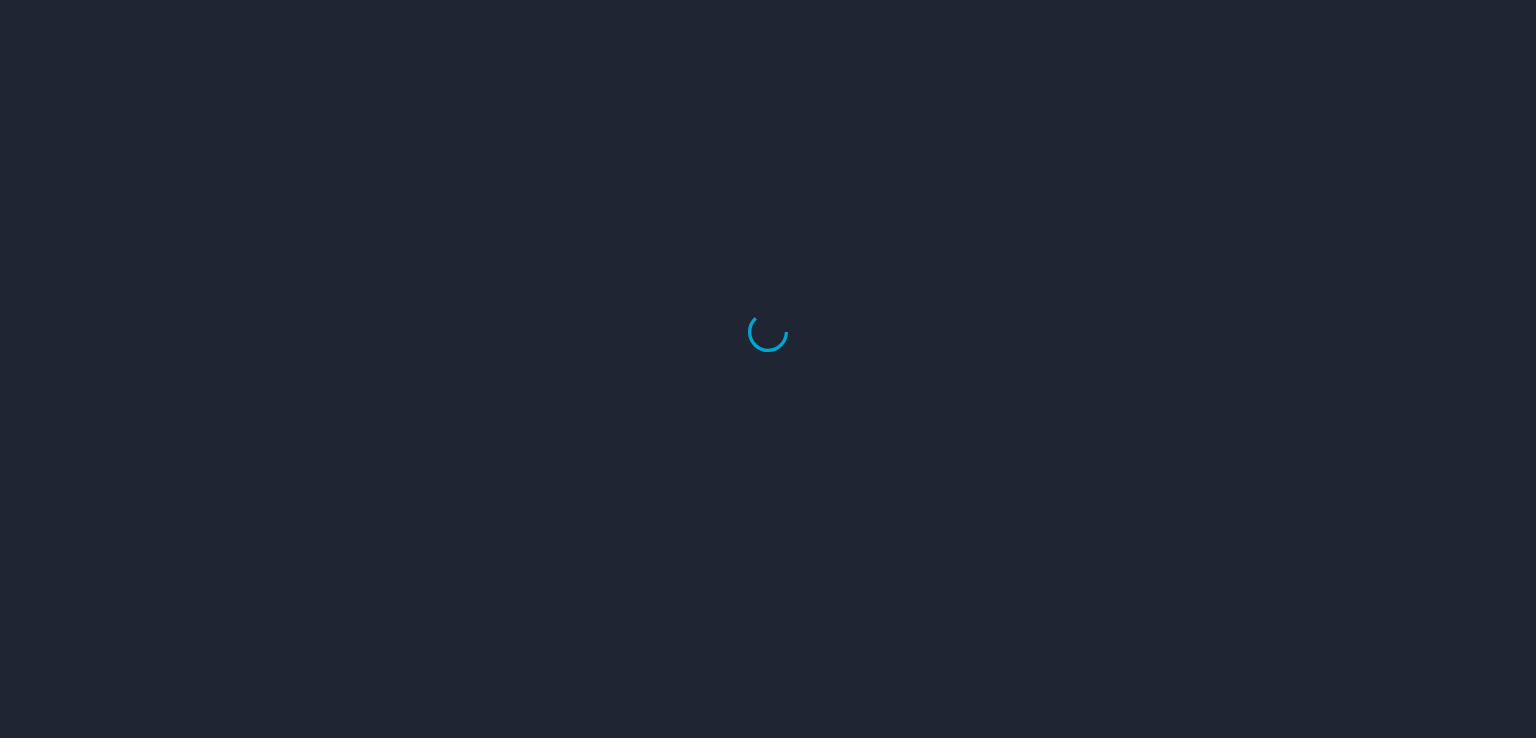 scroll, scrollTop: 0, scrollLeft: 0, axis: both 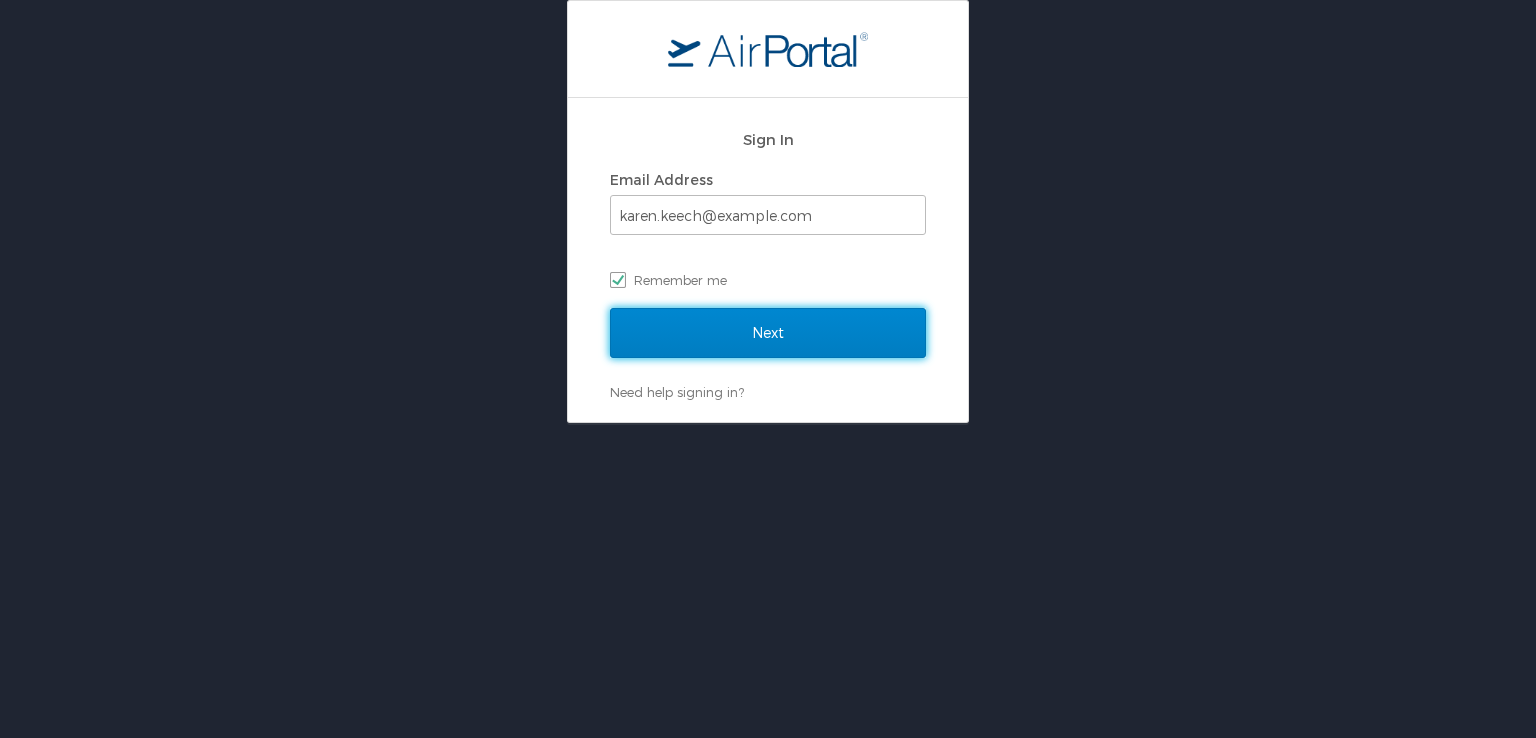 click on "Next" at bounding box center (768, 333) 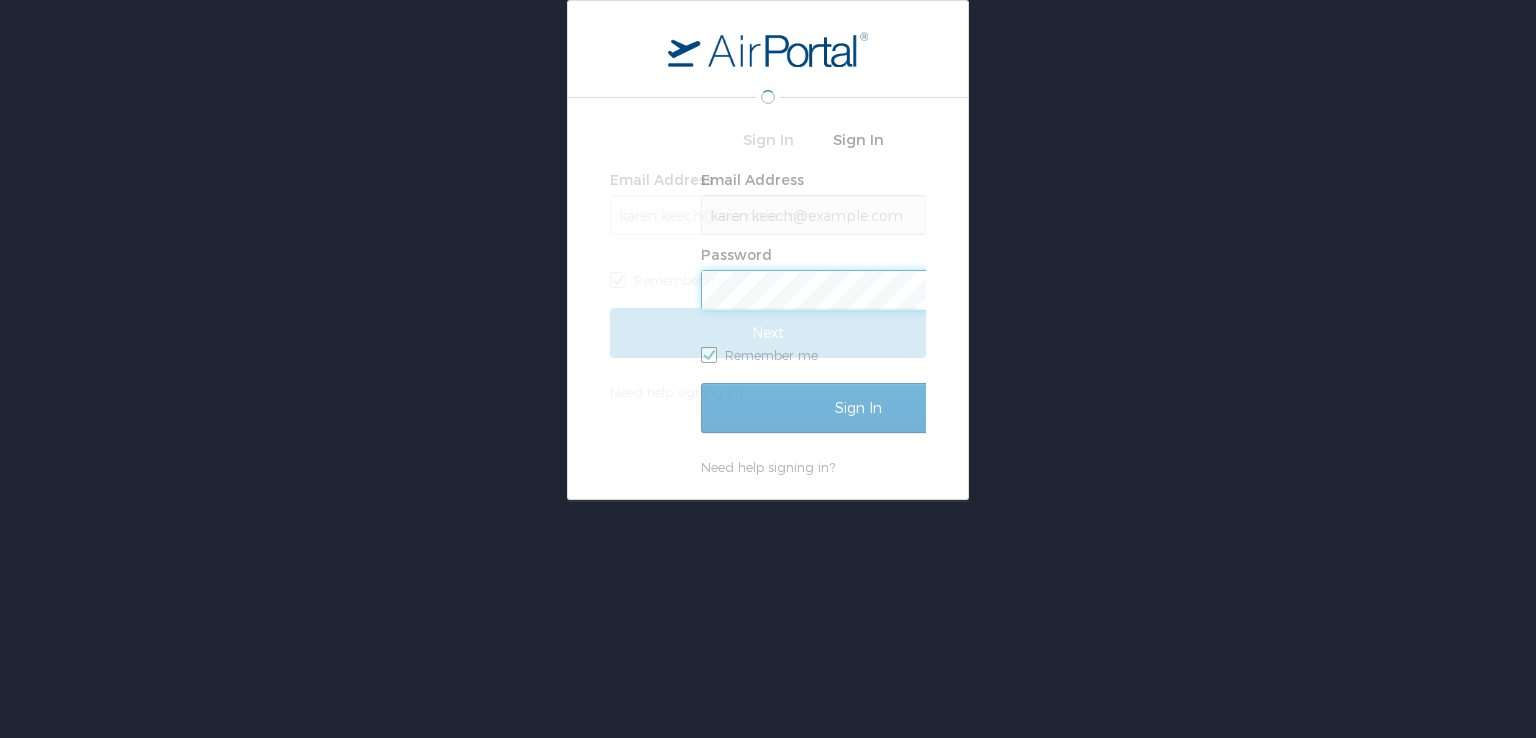 scroll, scrollTop: 0, scrollLeft: 3, axis: horizontal 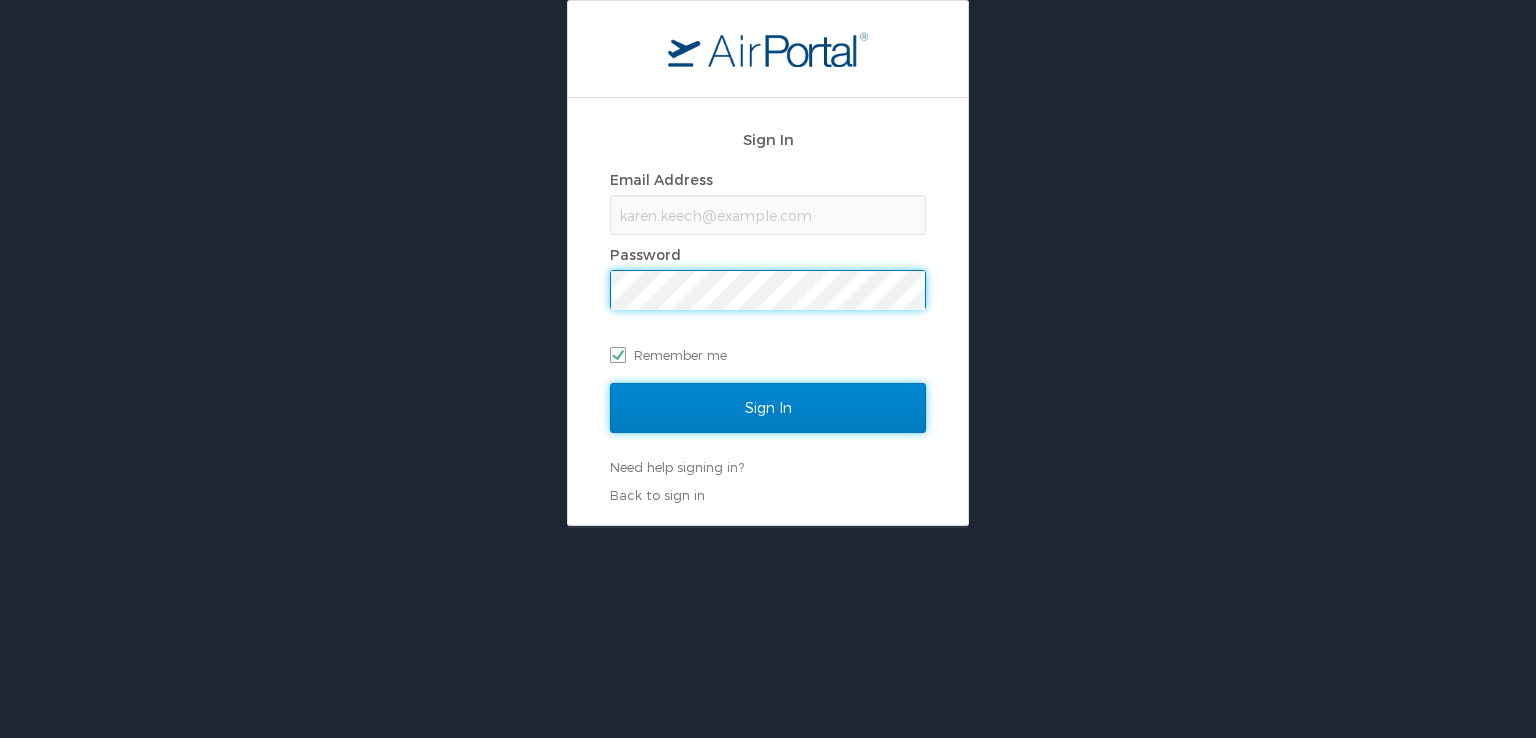 click on "Sign In" at bounding box center [768, 408] 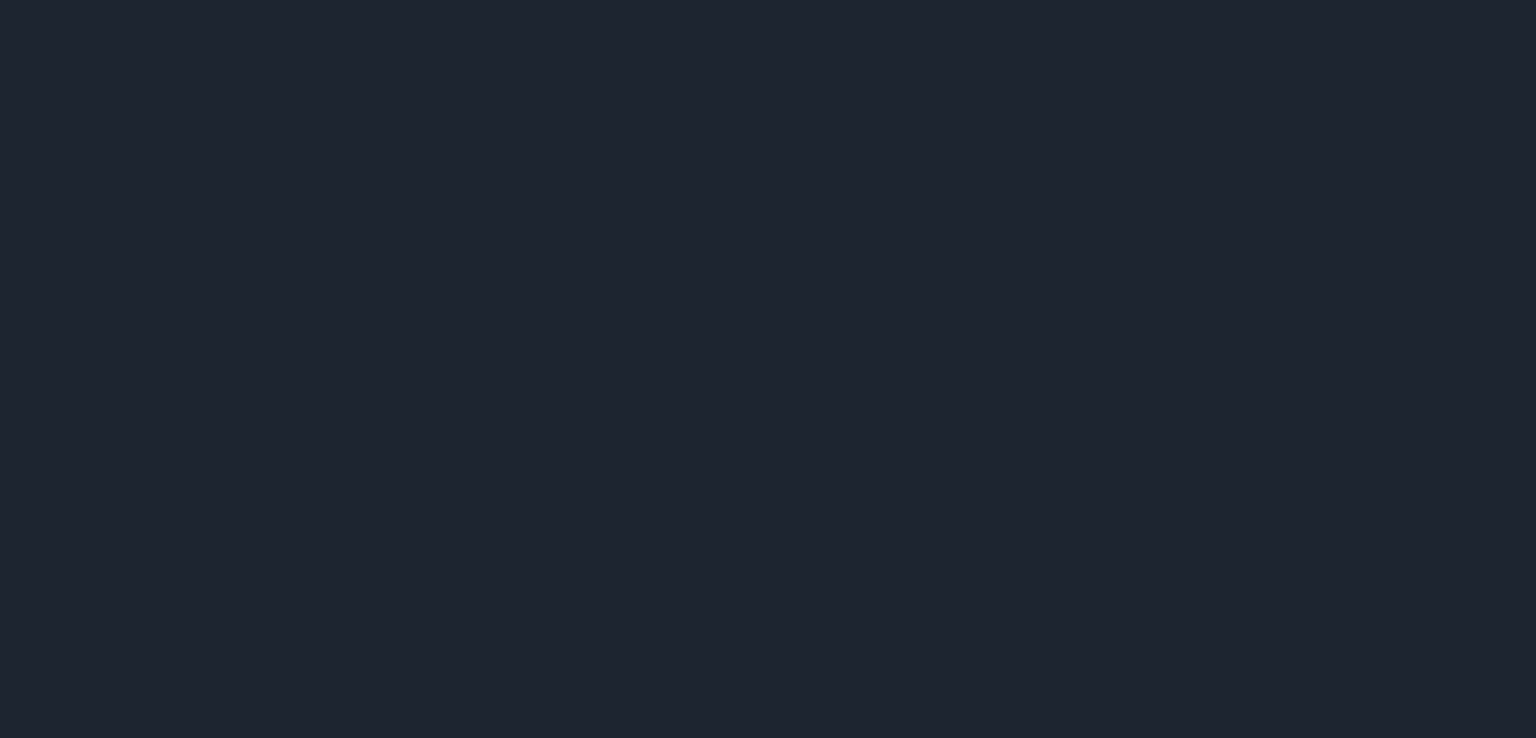 scroll, scrollTop: 0, scrollLeft: 0, axis: both 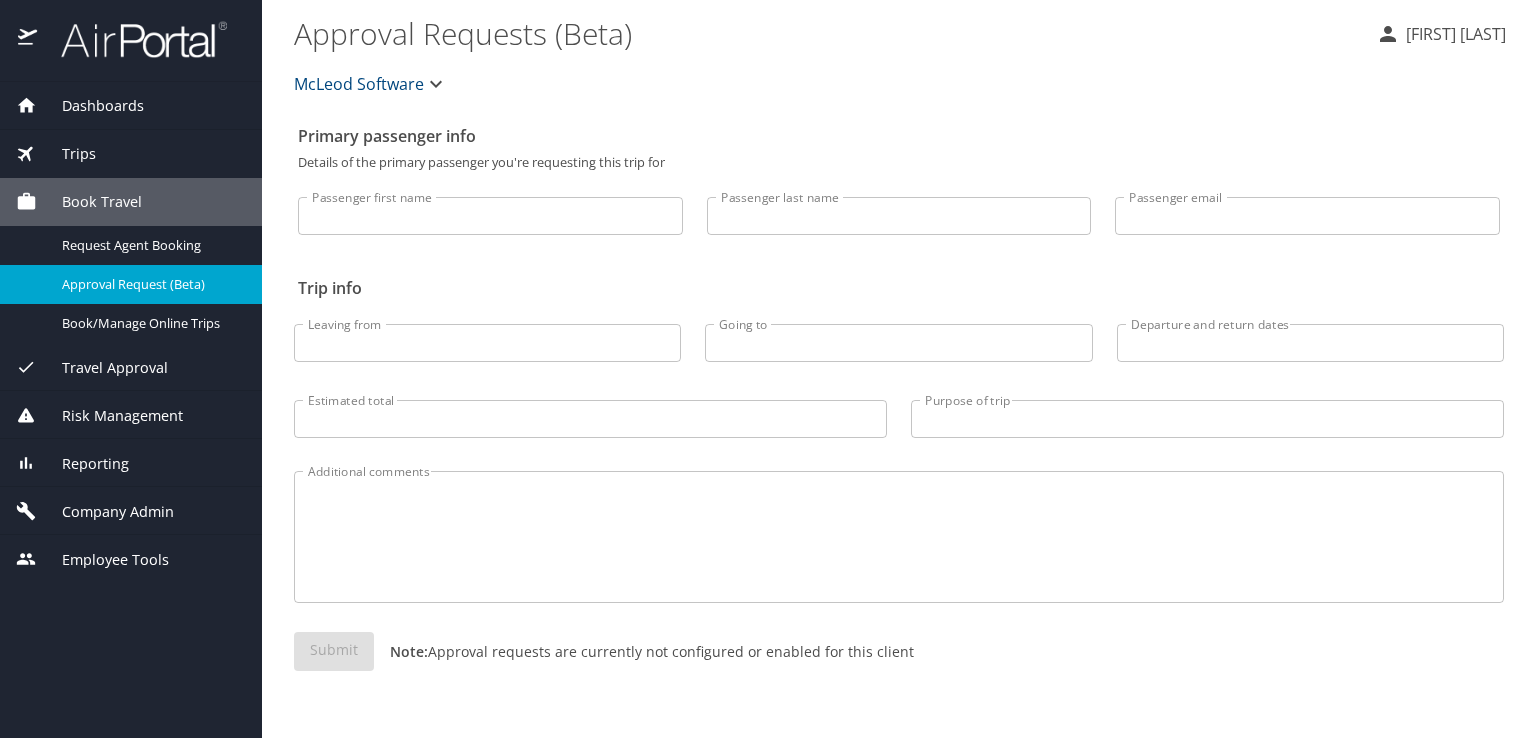 click on "Reporting" at bounding box center (83, 464) 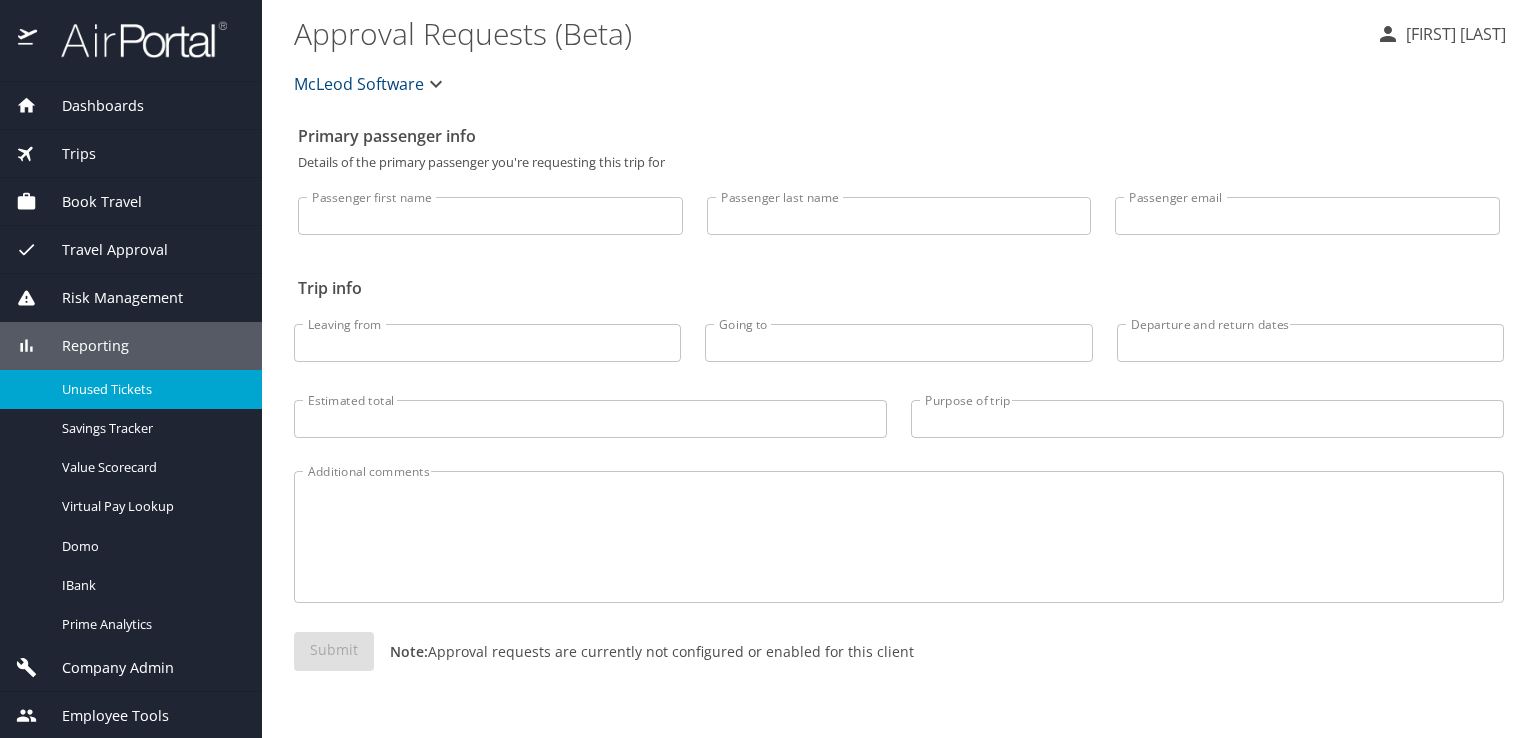 click on "Unused Tickets" at bounding box center [150, 389] 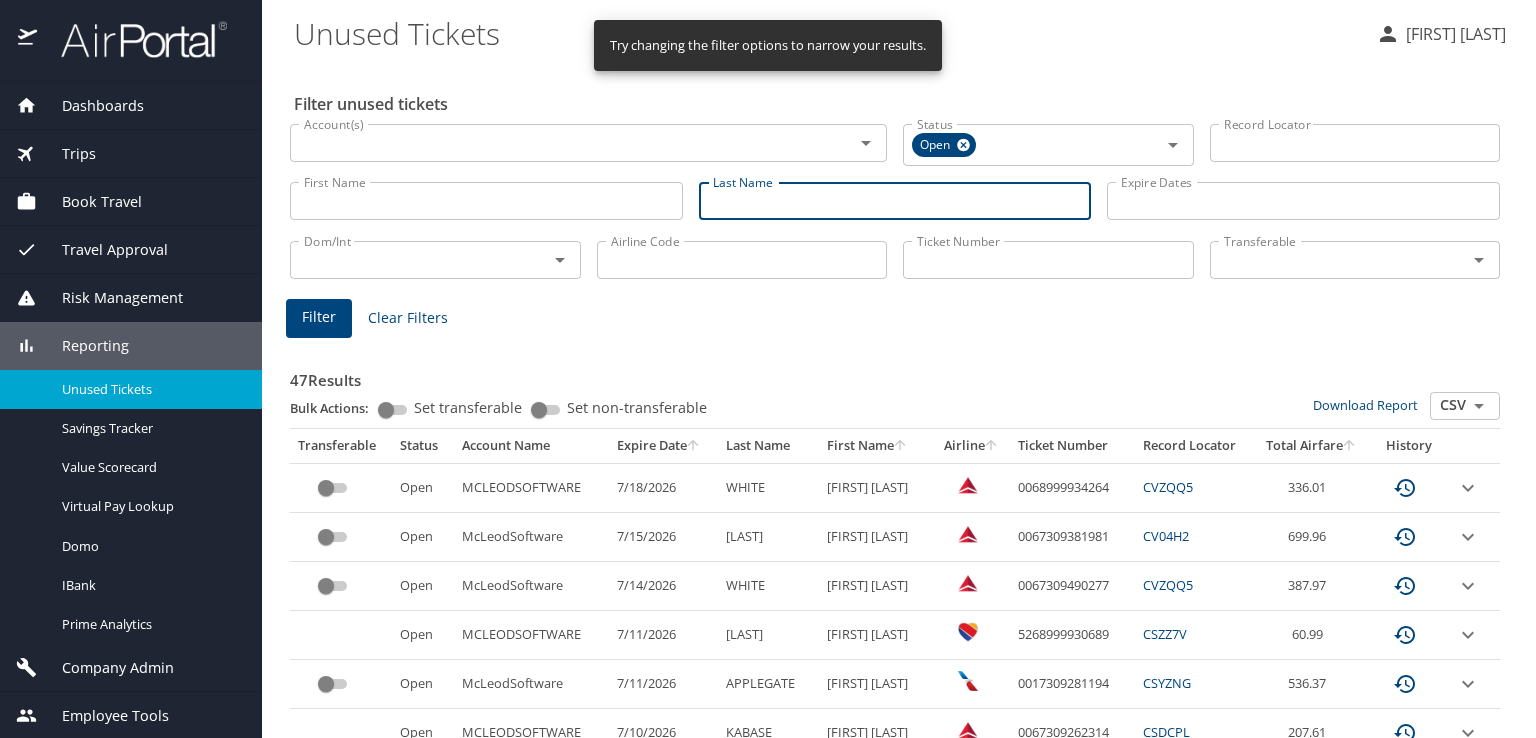 click on "Last Name" at bounding box center (895, 201) 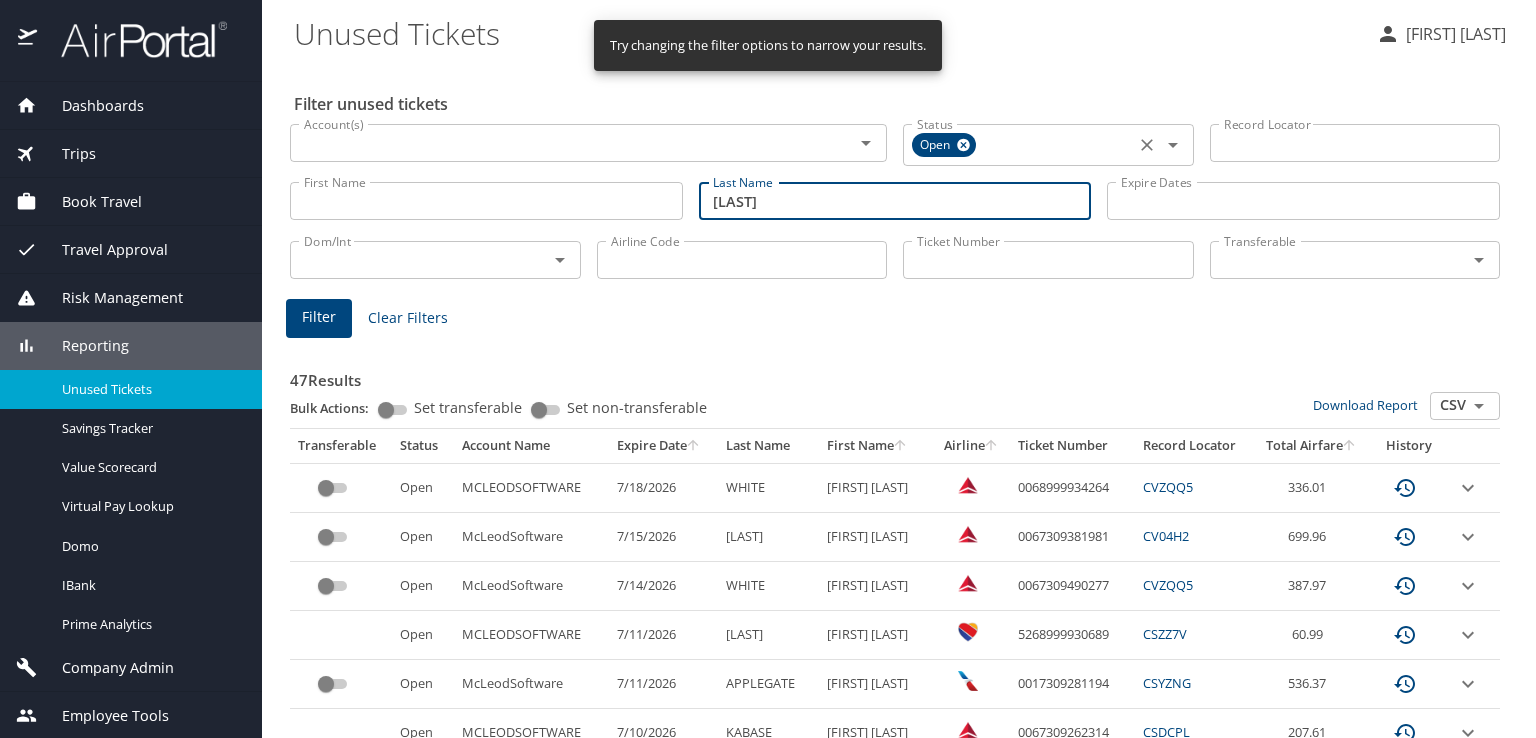 click 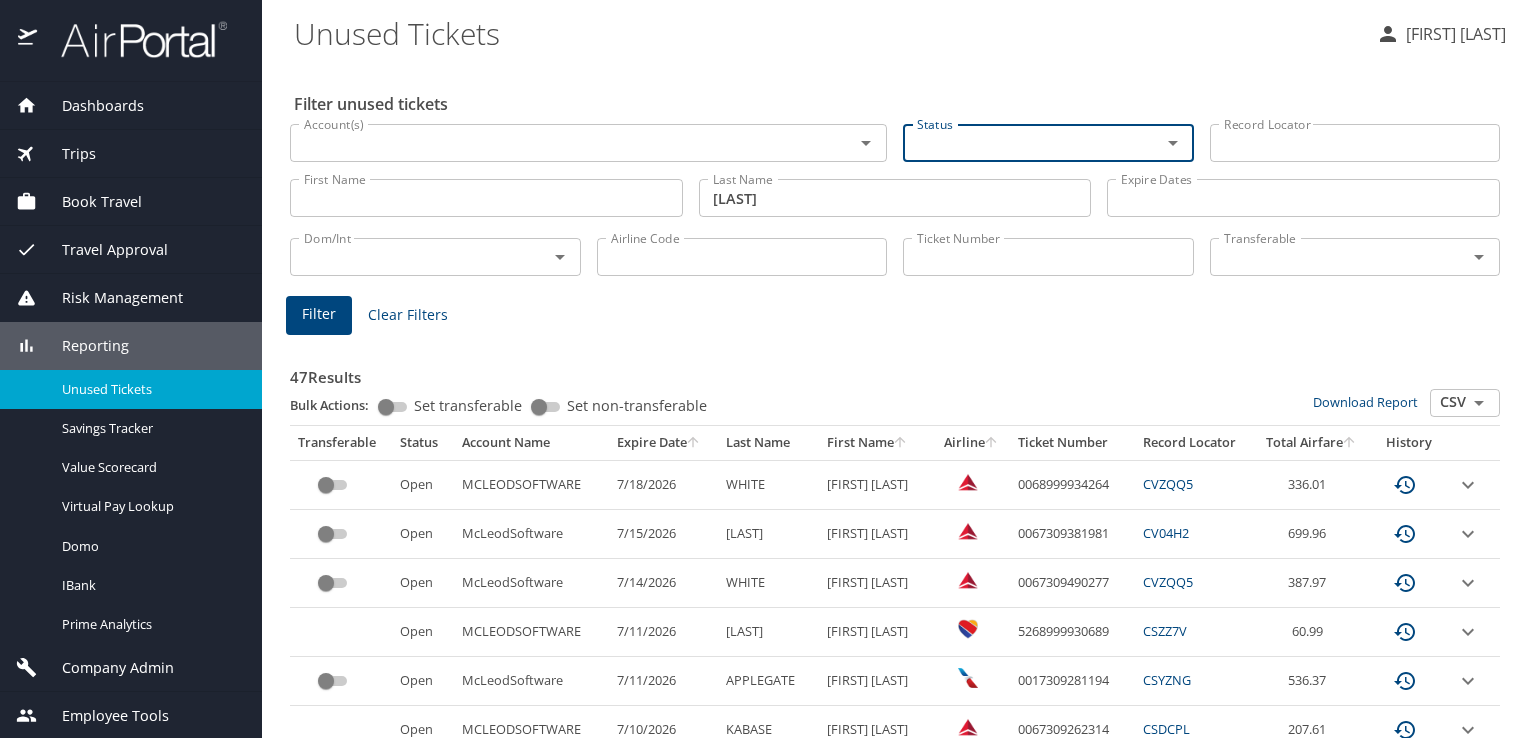click 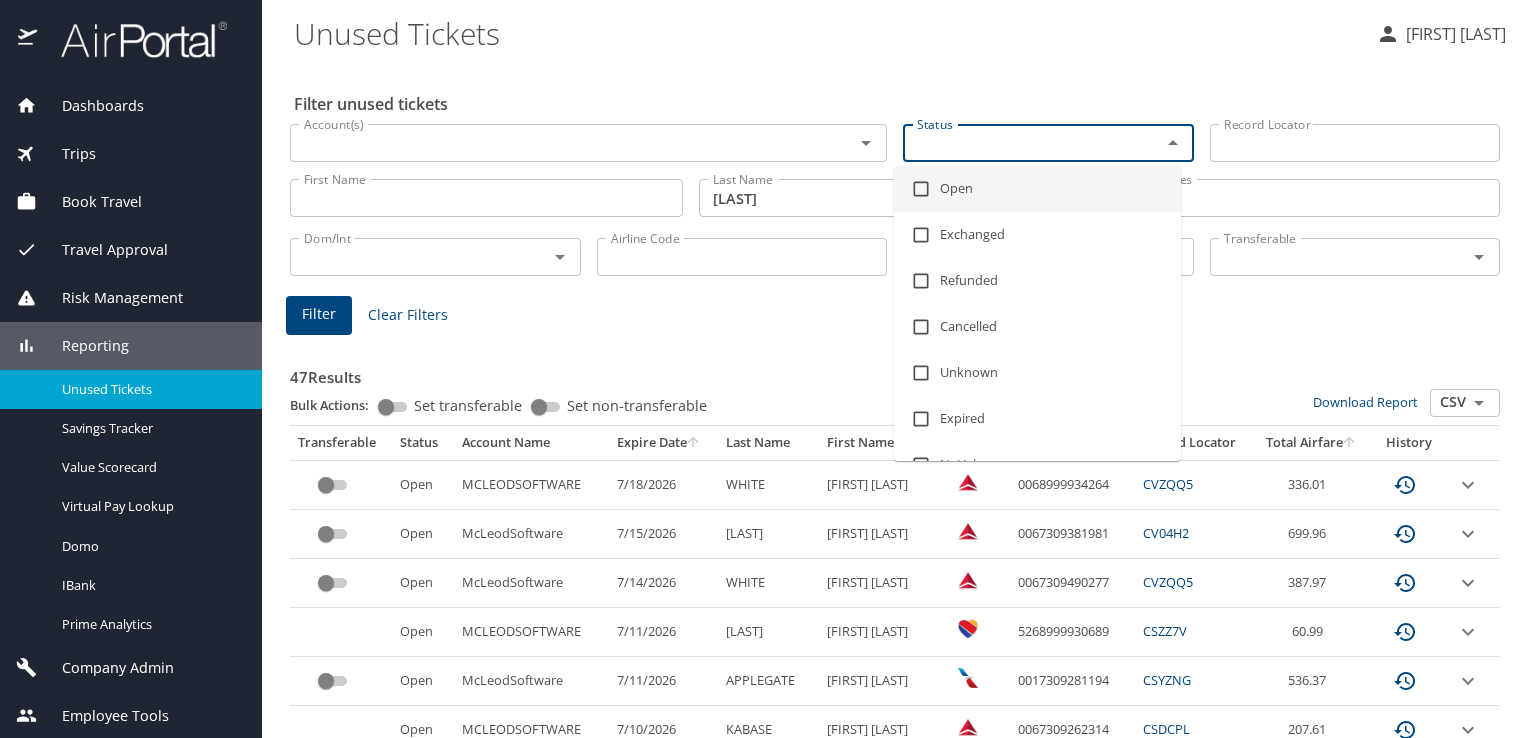 click at bounding box center [921, 189] 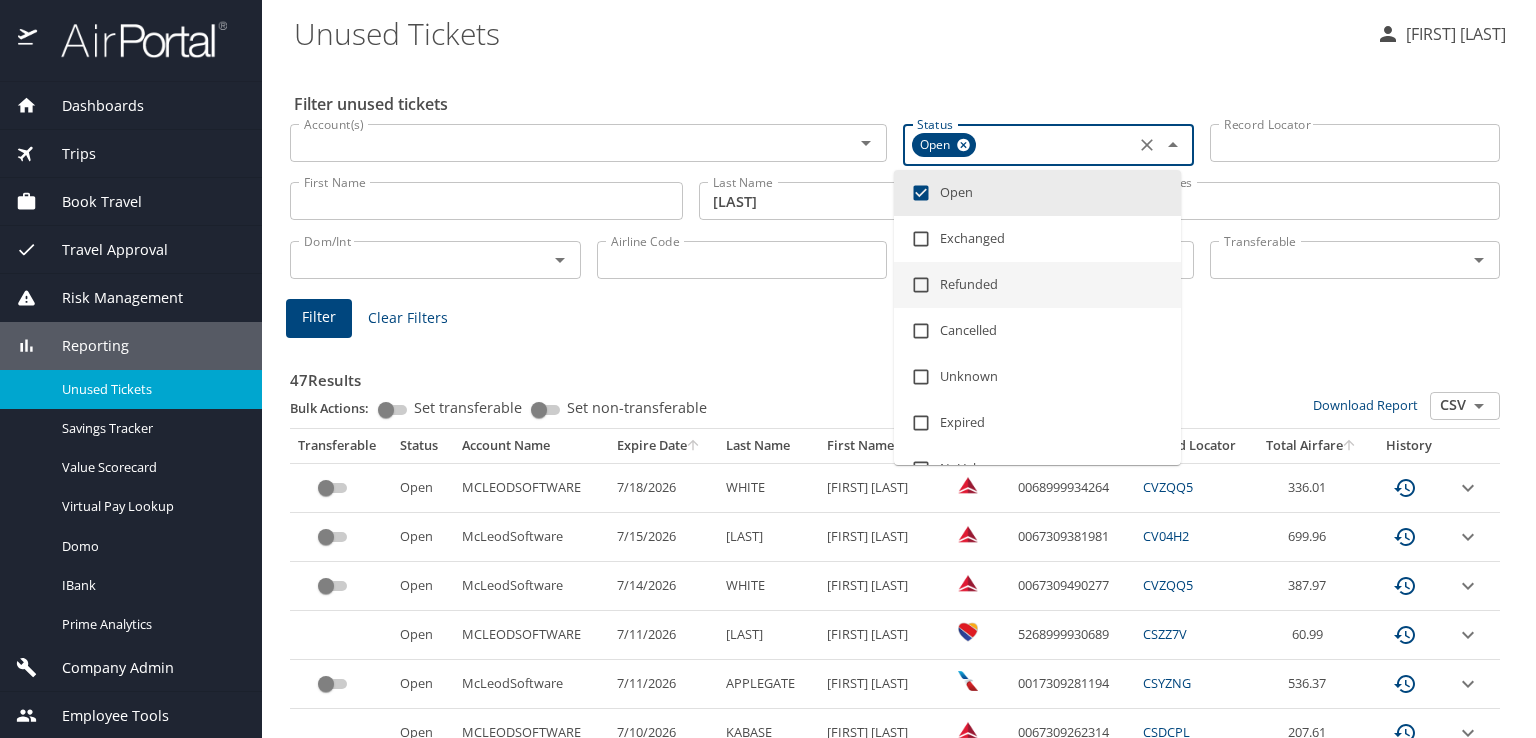 click at bounding box center (921, 285) 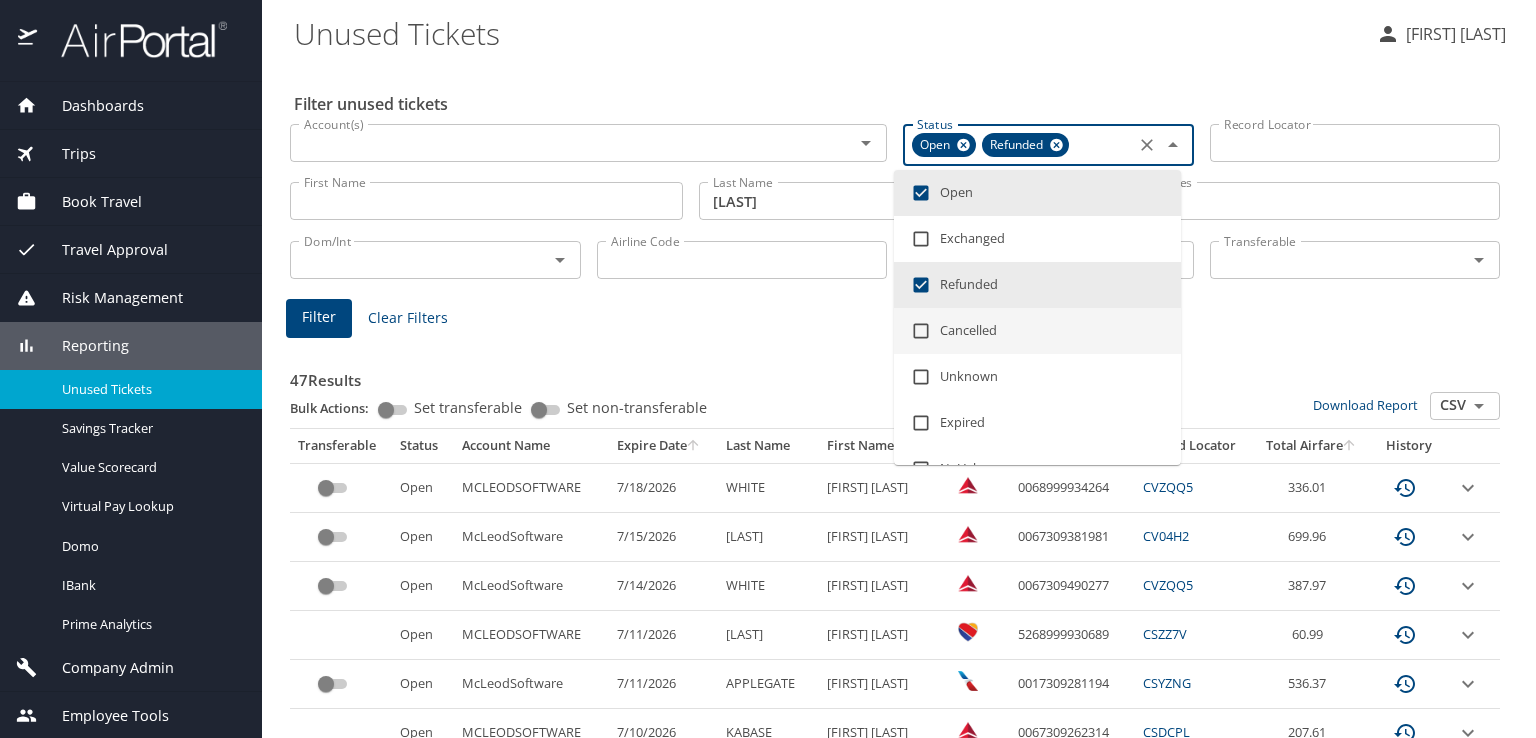 click on "Filter Clear Filters" at bounding box center (895, 318) 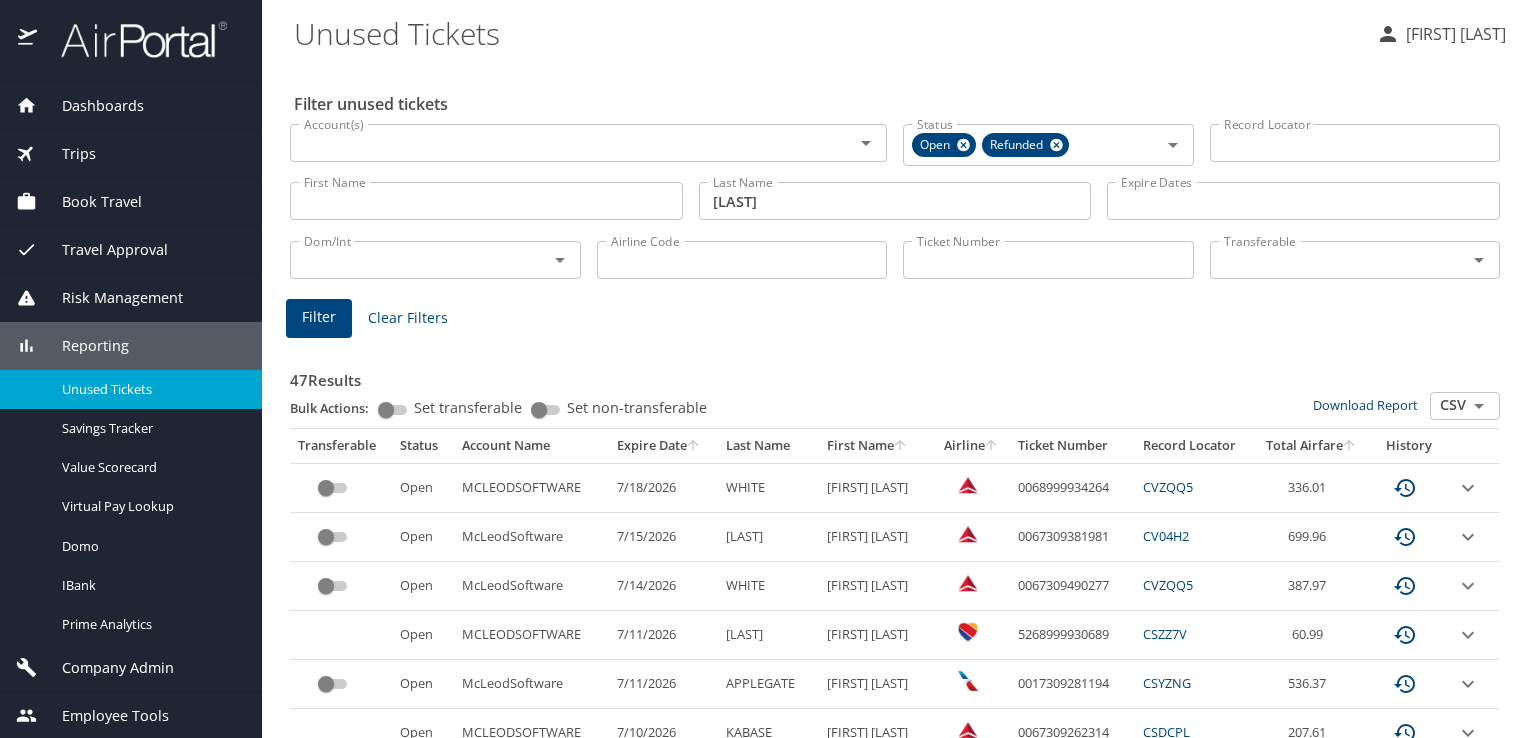click on "Filter" at bounding box center (319, 317) 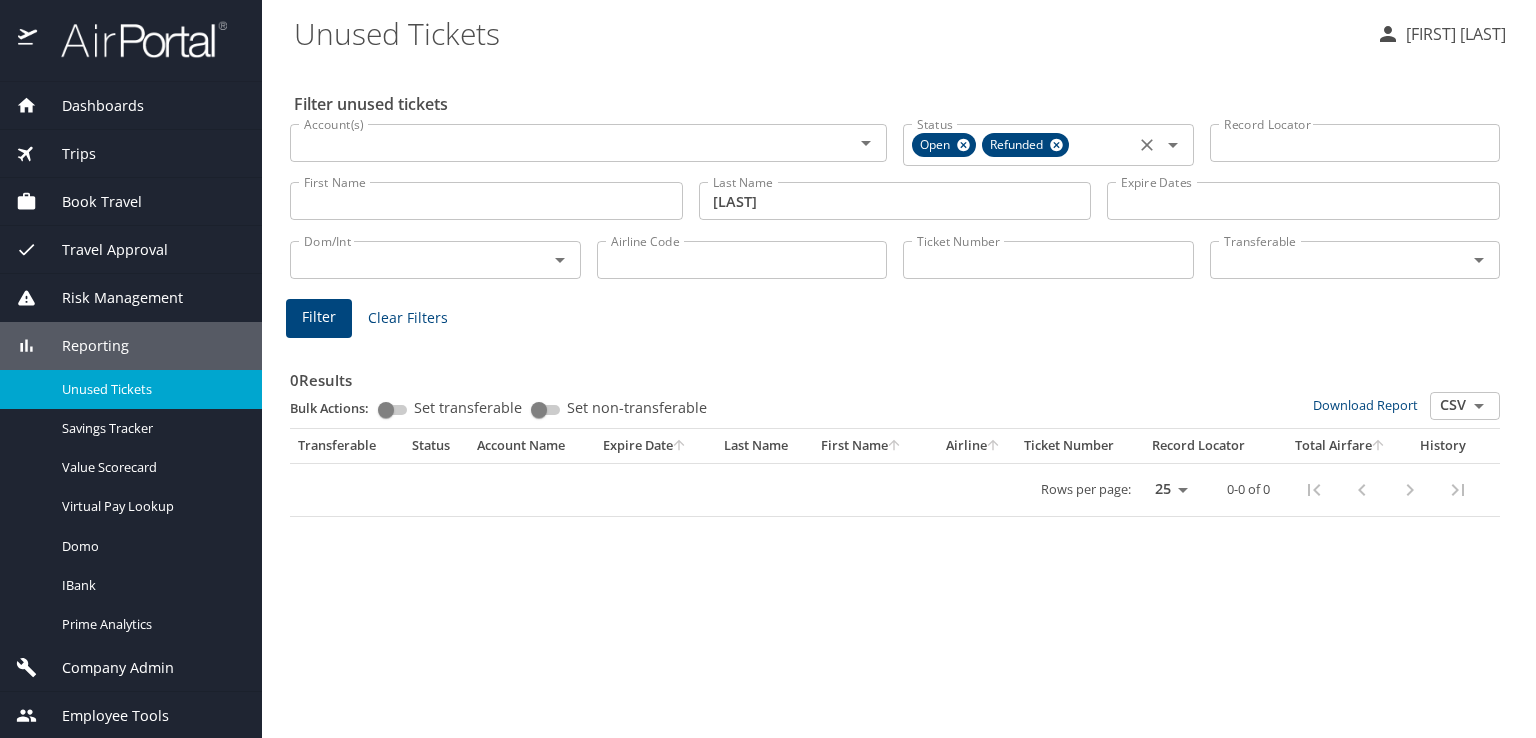 click 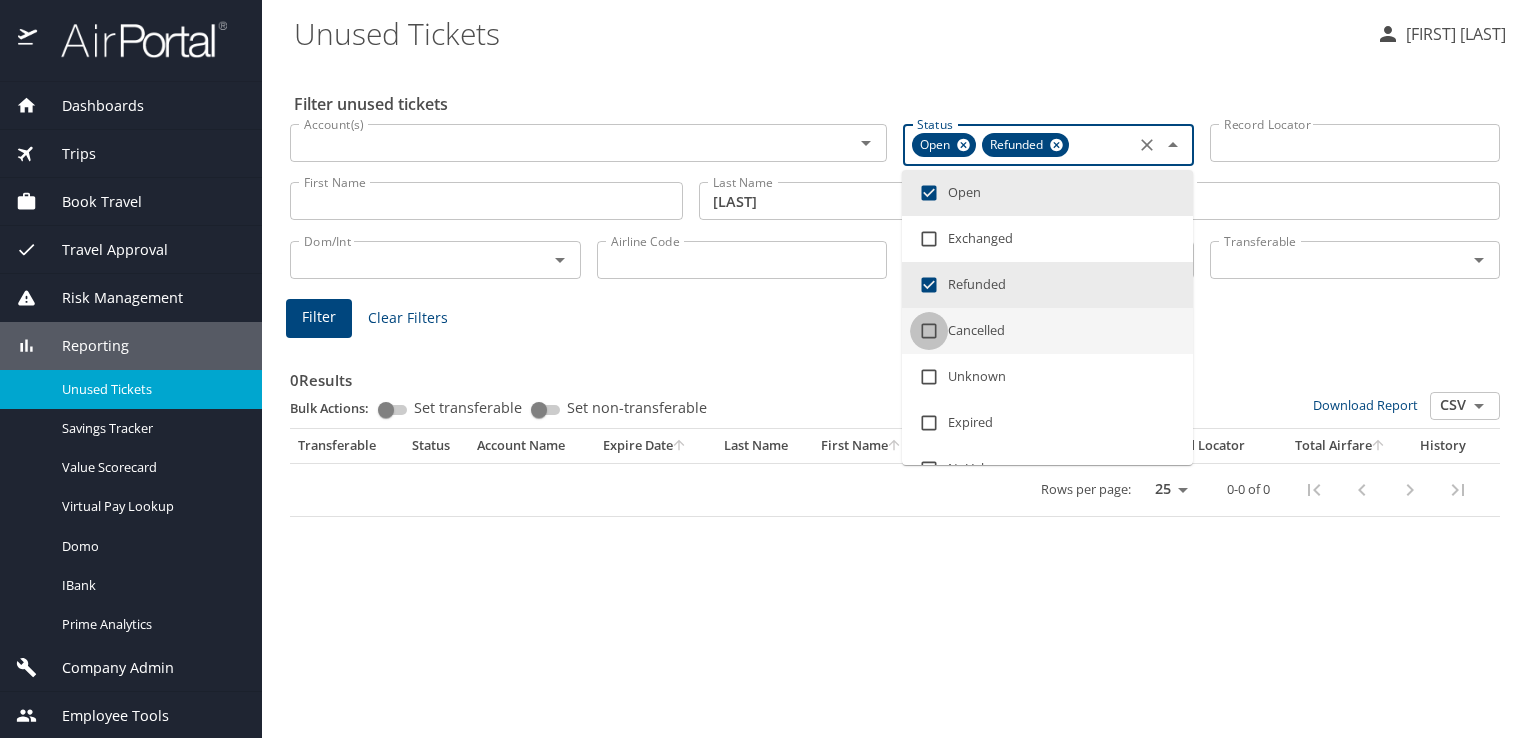 click at bounding box center [929, 331] 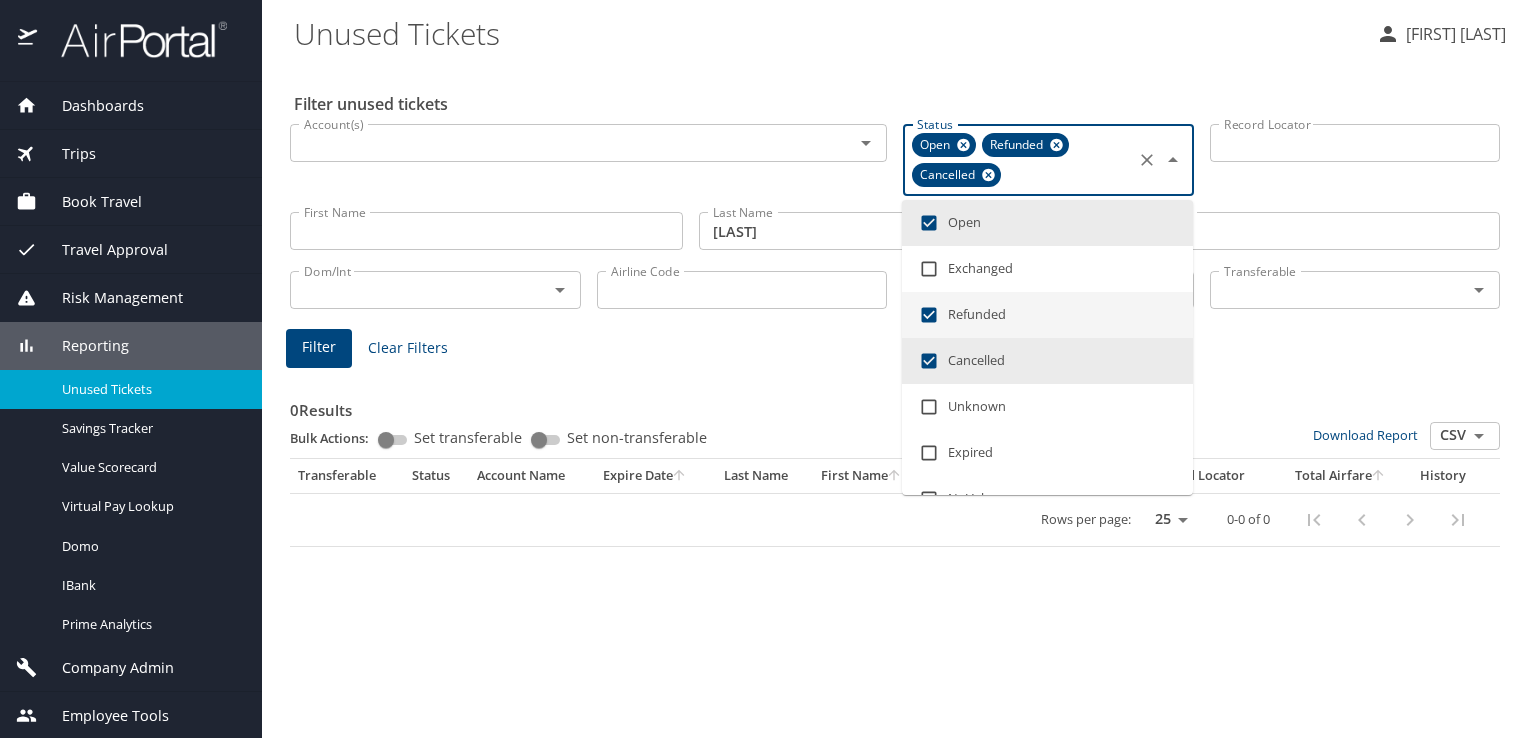 click on "Filter Clear Filters" at bounding box center [895, 348] 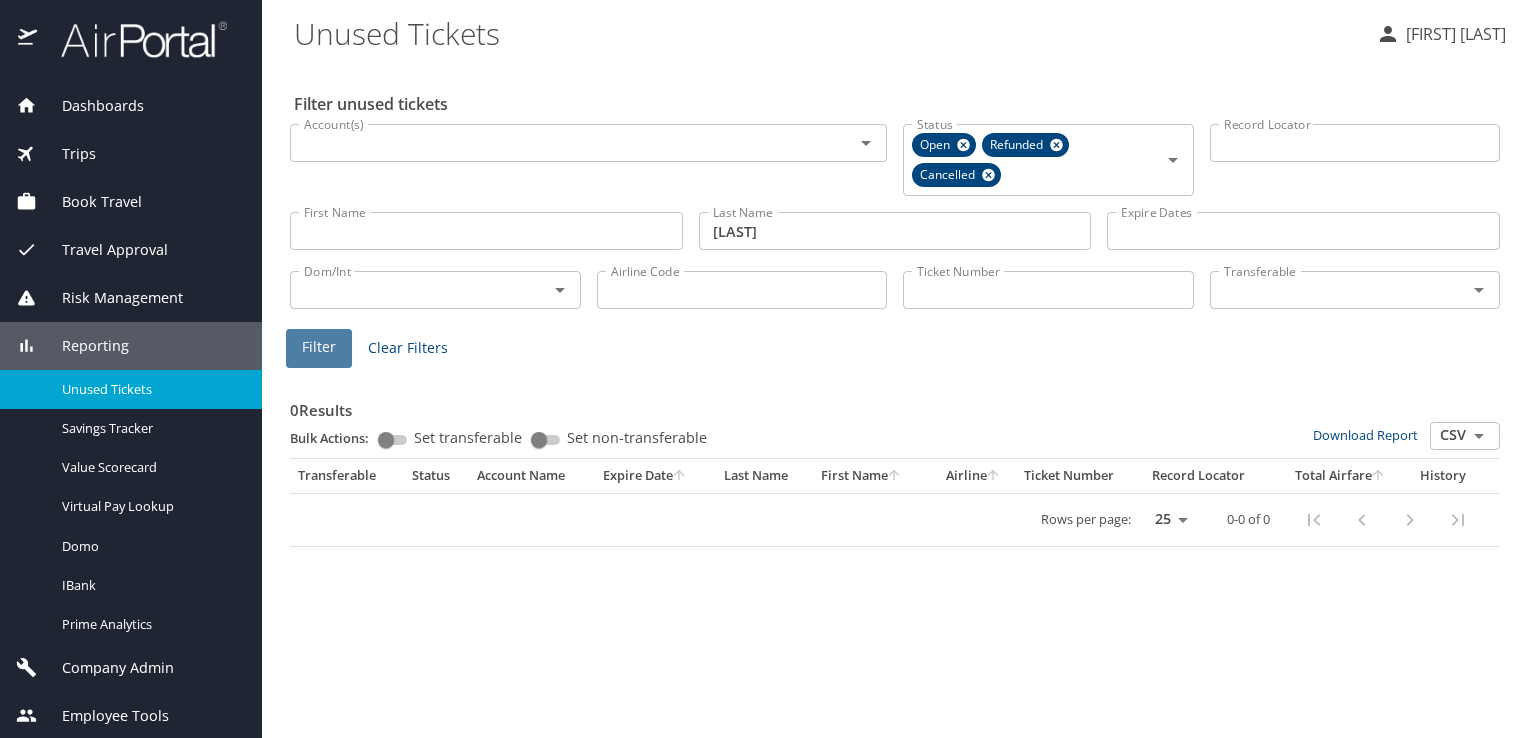 click on "Filter" at bounding box center (319, 347) 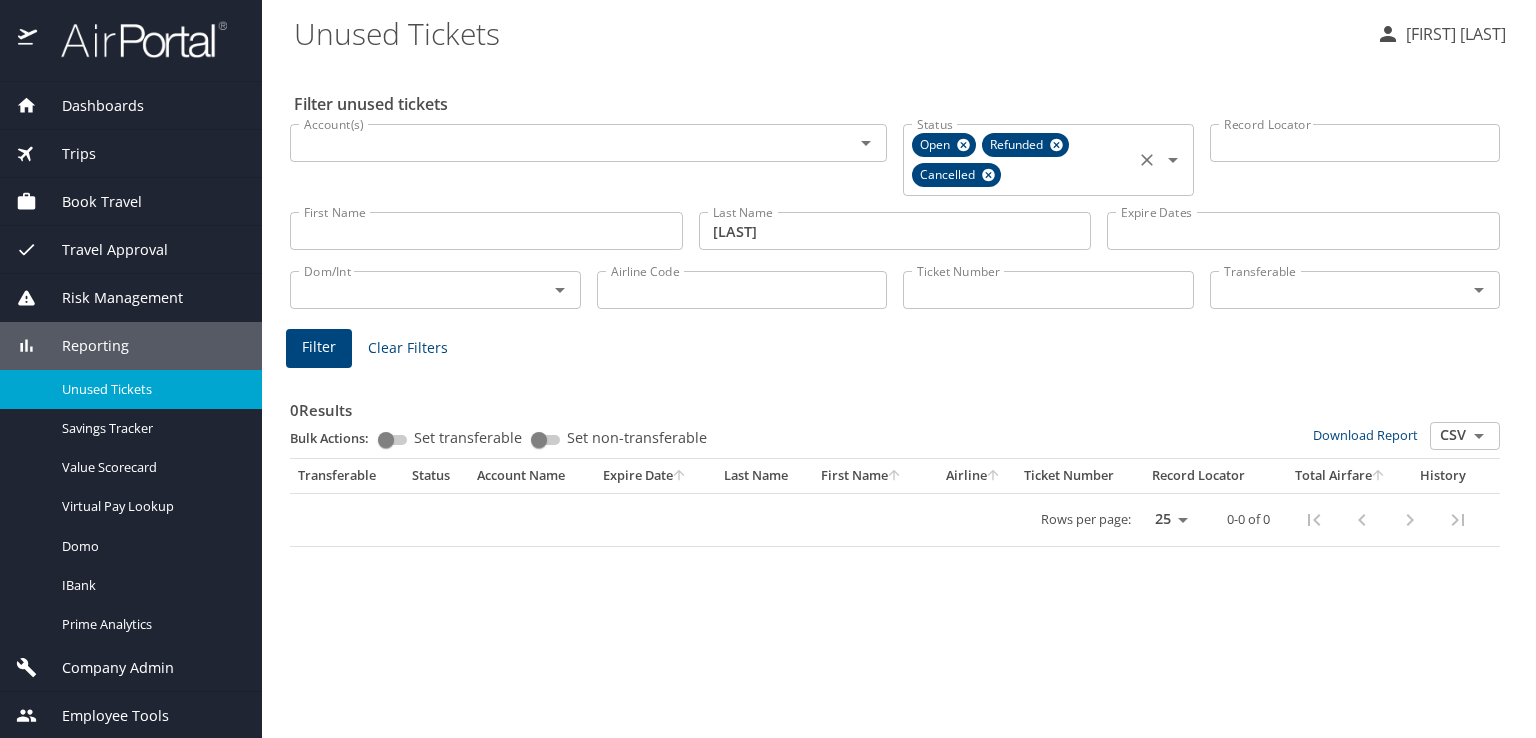 click 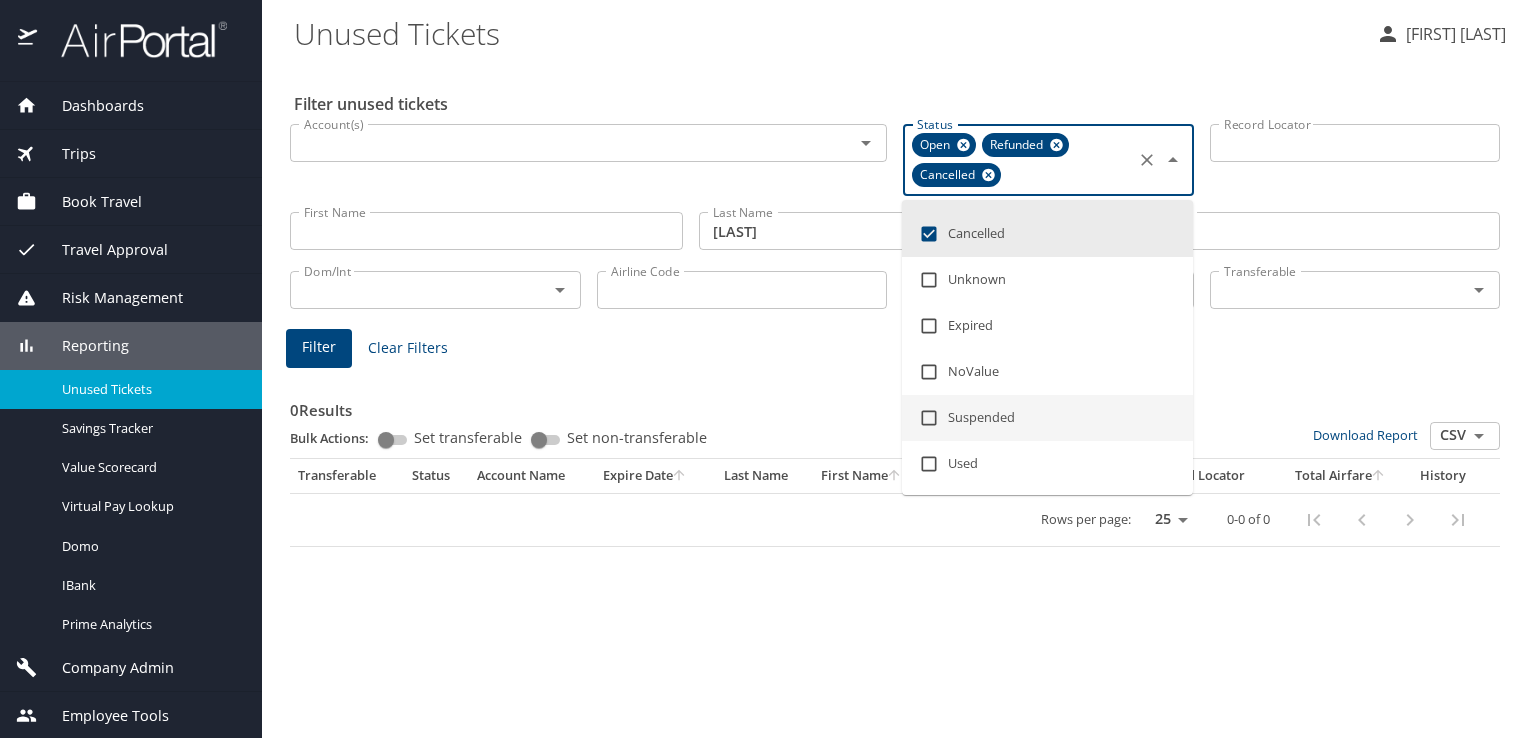 scroll, scrollTop: 27, scrollLeft: 0, axis: vertical 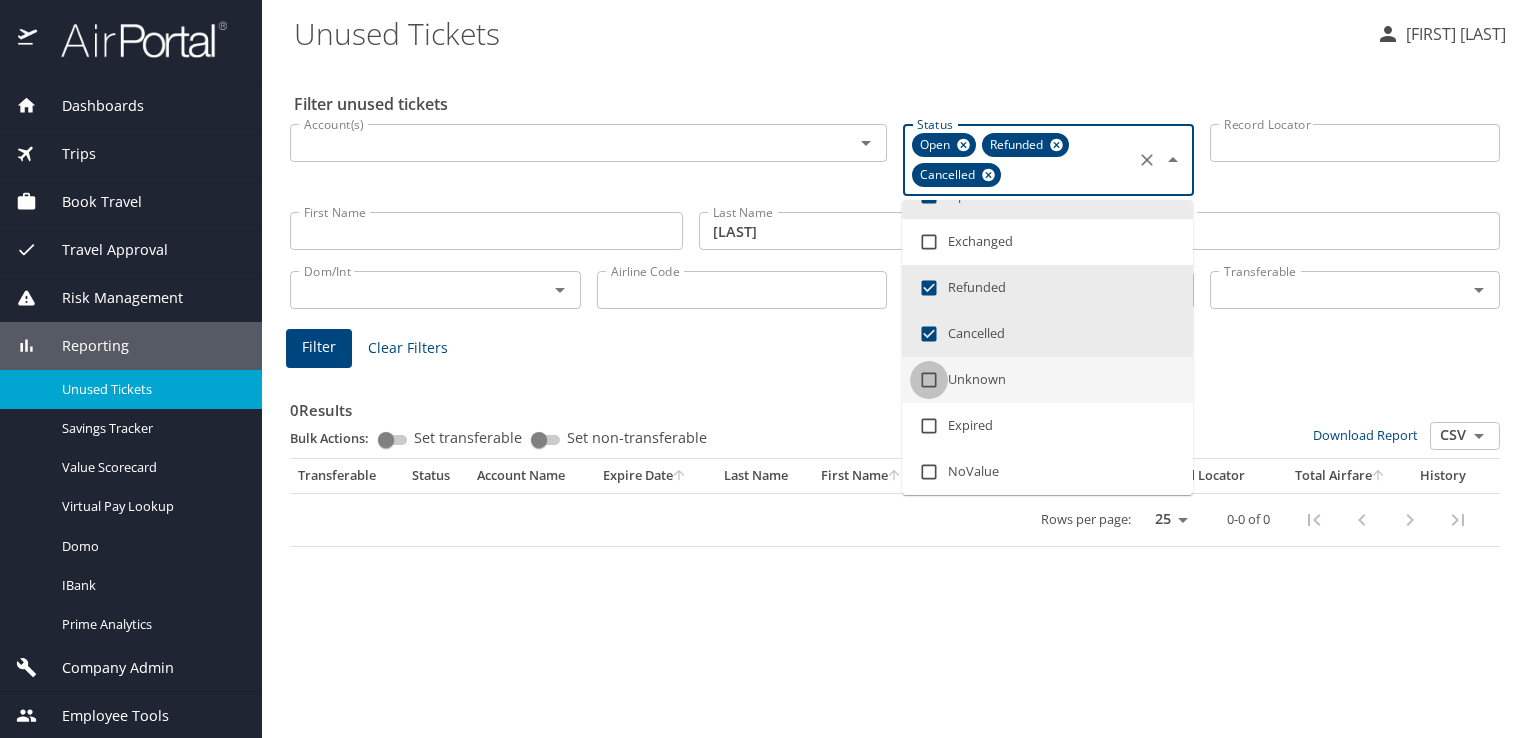 click at bounding box center (929, 380) 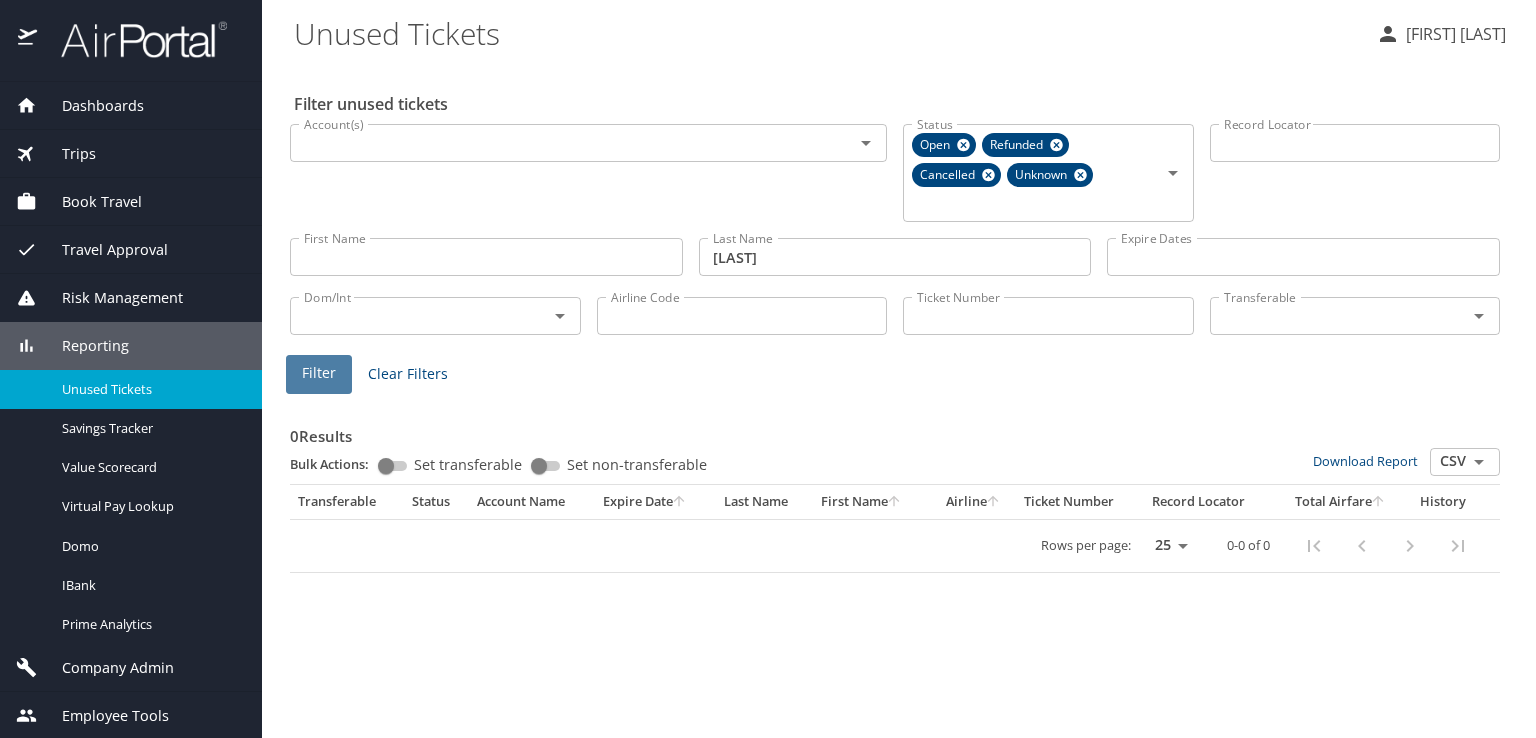 click on "Filter" at bounding box center [319, 373] 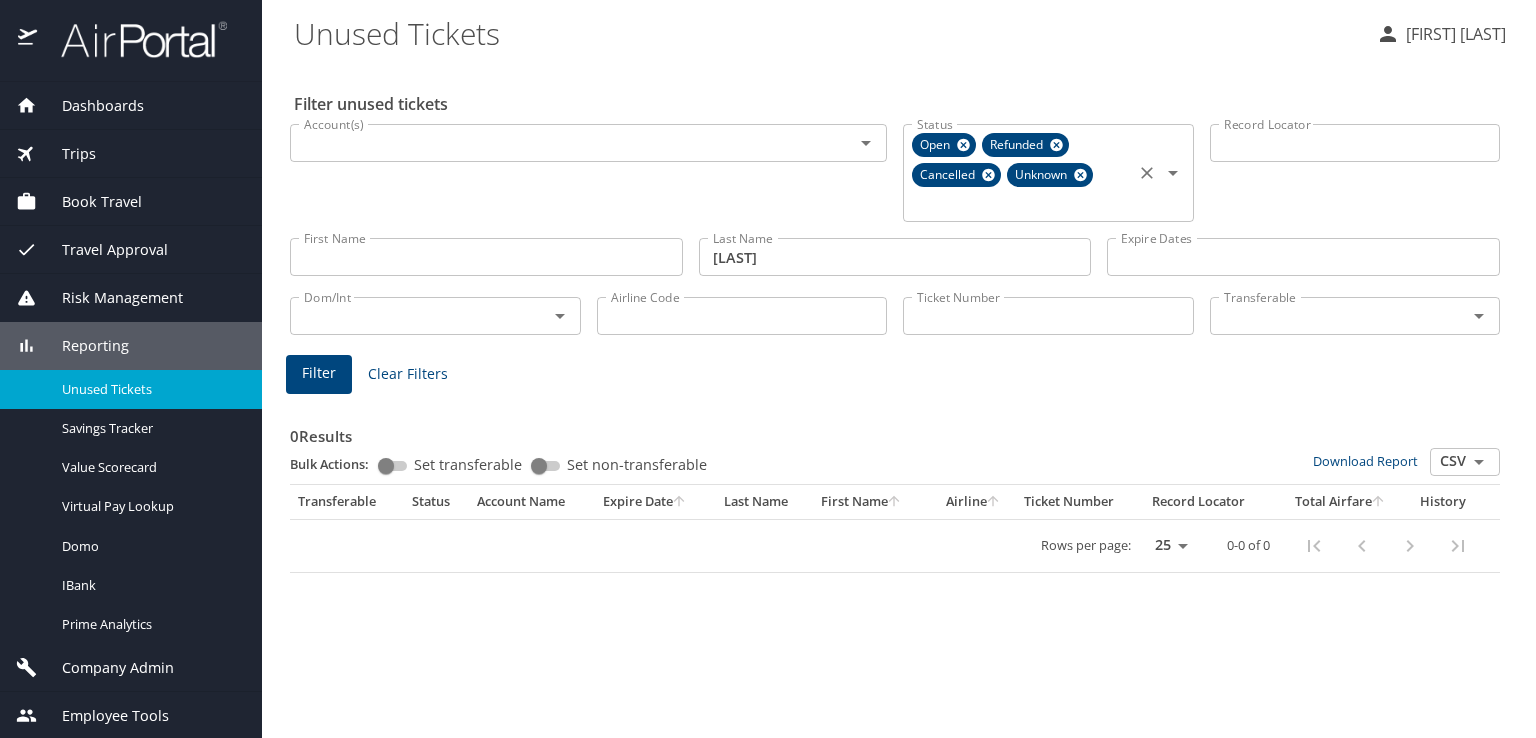drag, startPoint x: 1074, startPoint y: 174, endPoint x: 1083, endPoint y: 140, distance: 35.17101 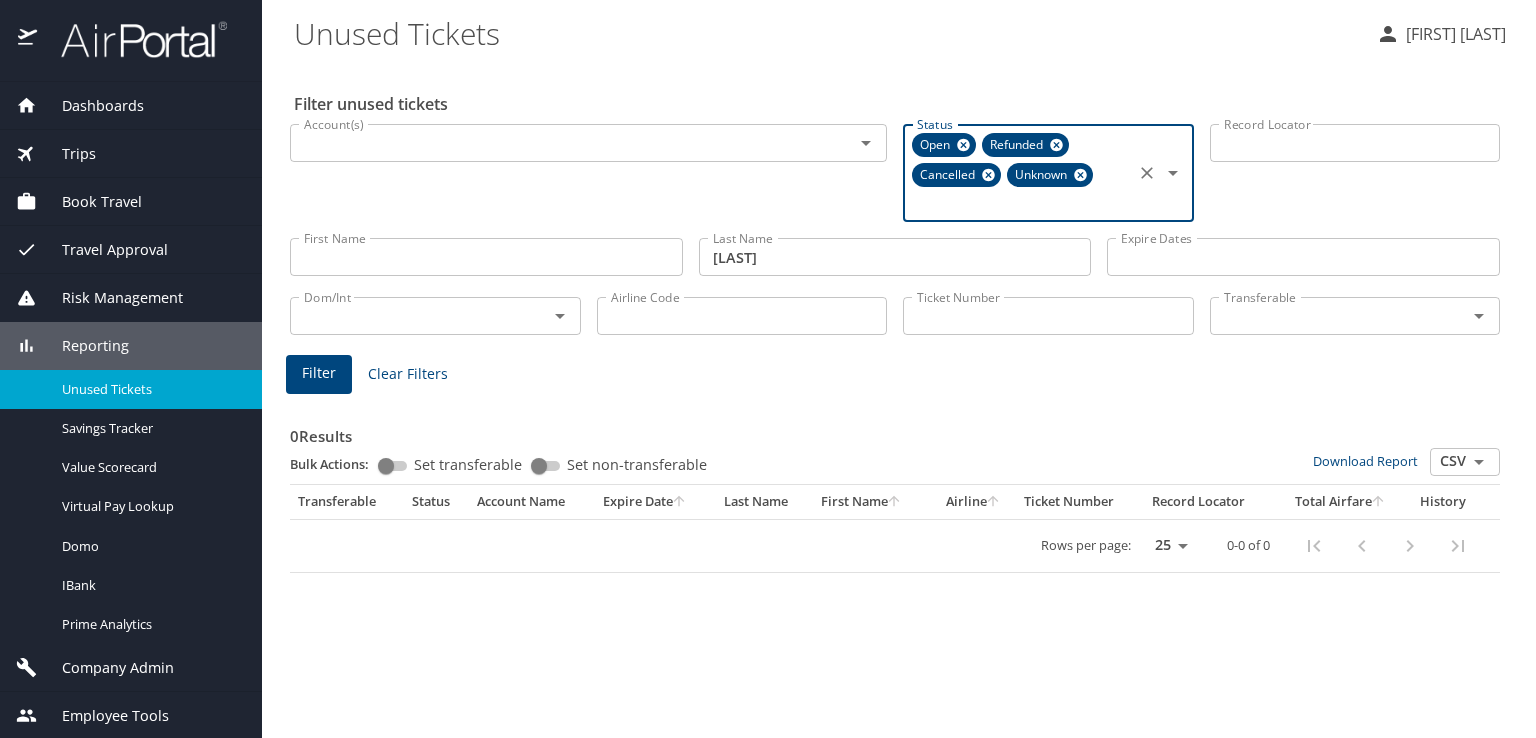 click 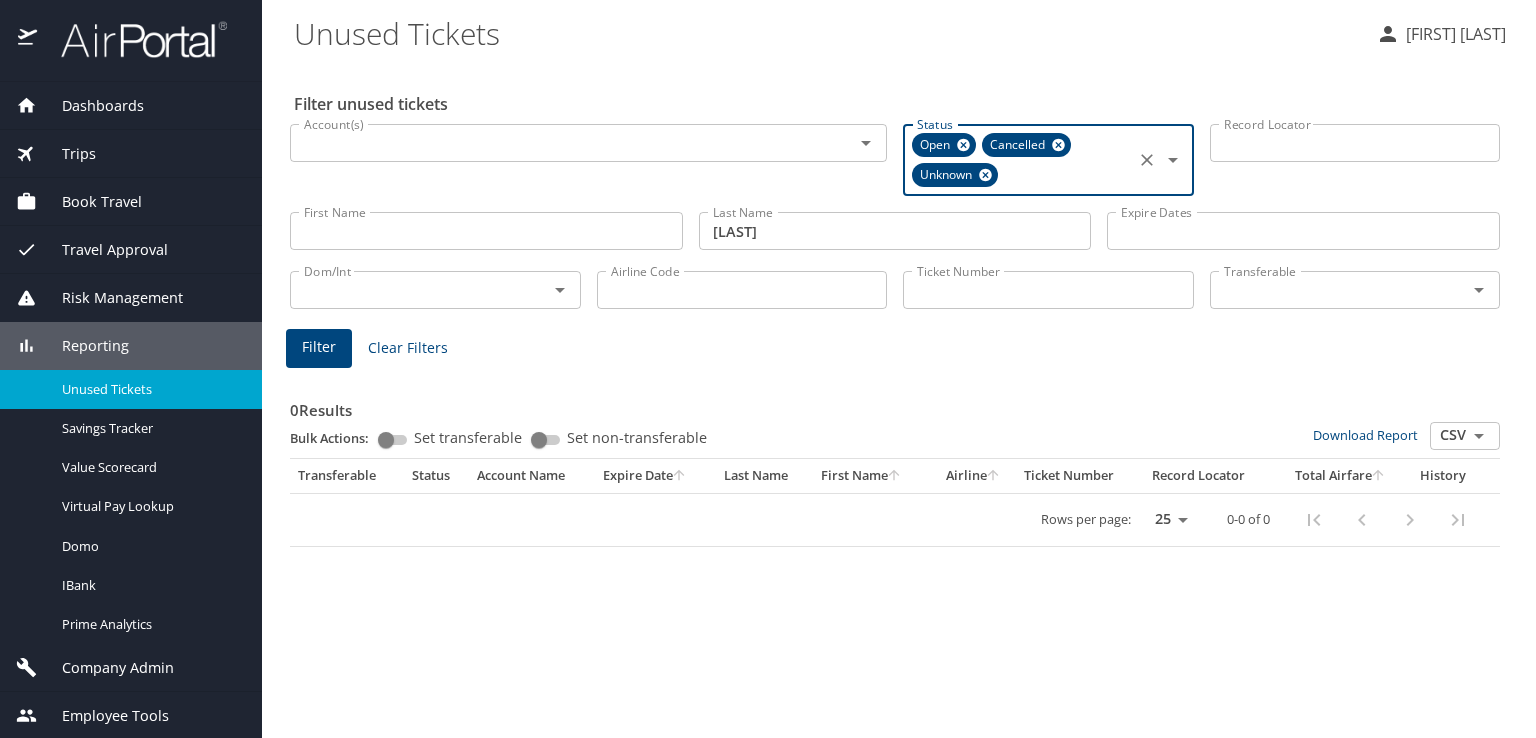 click 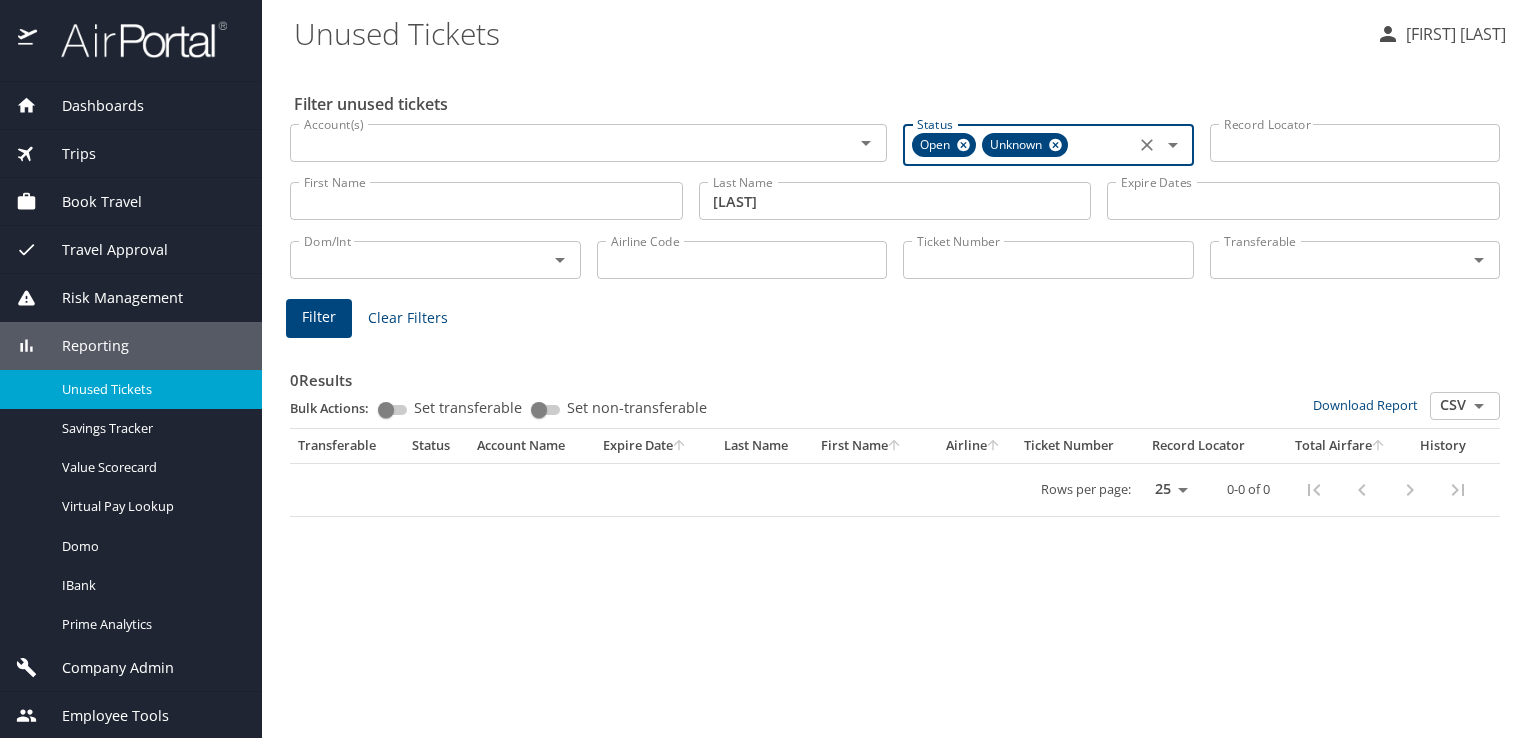 click 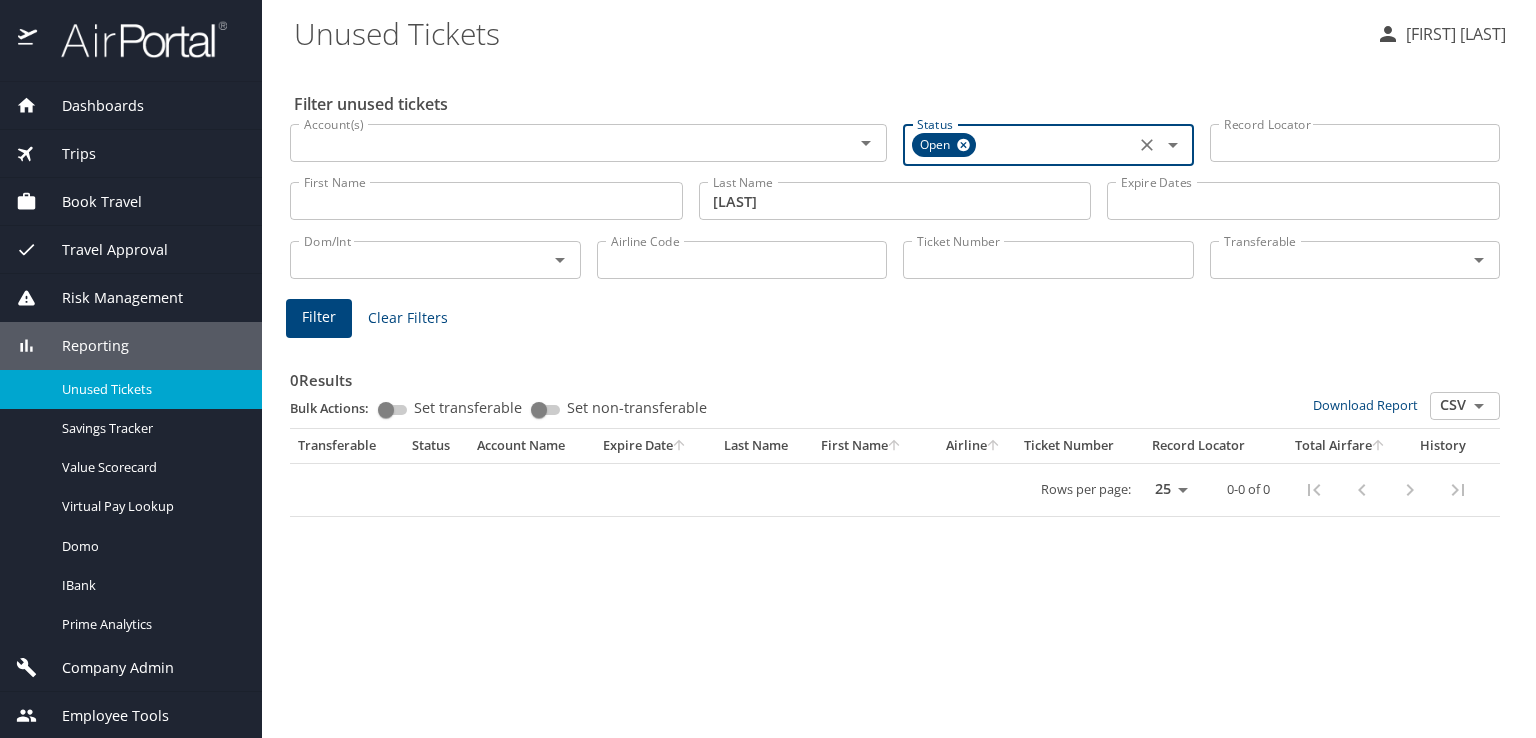 click 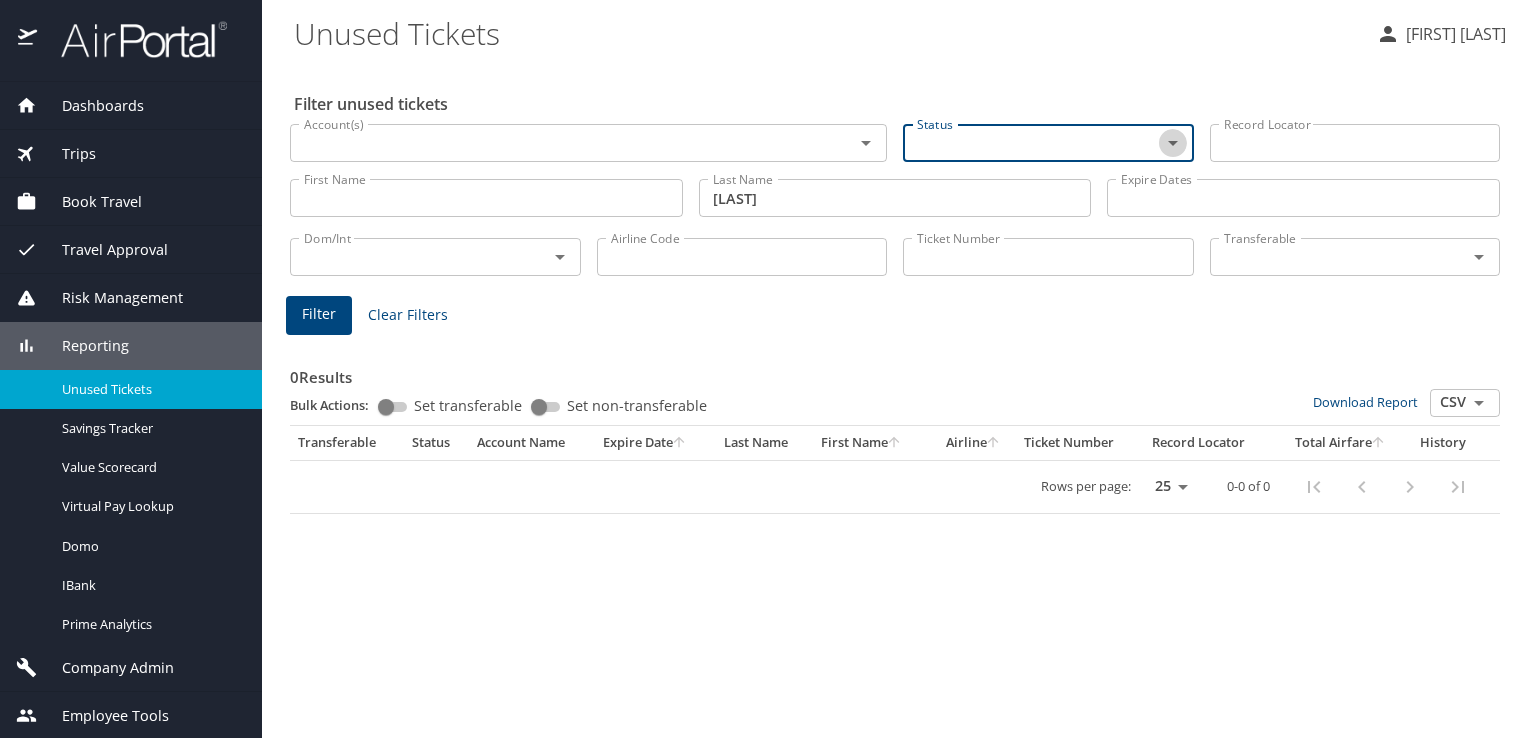 click 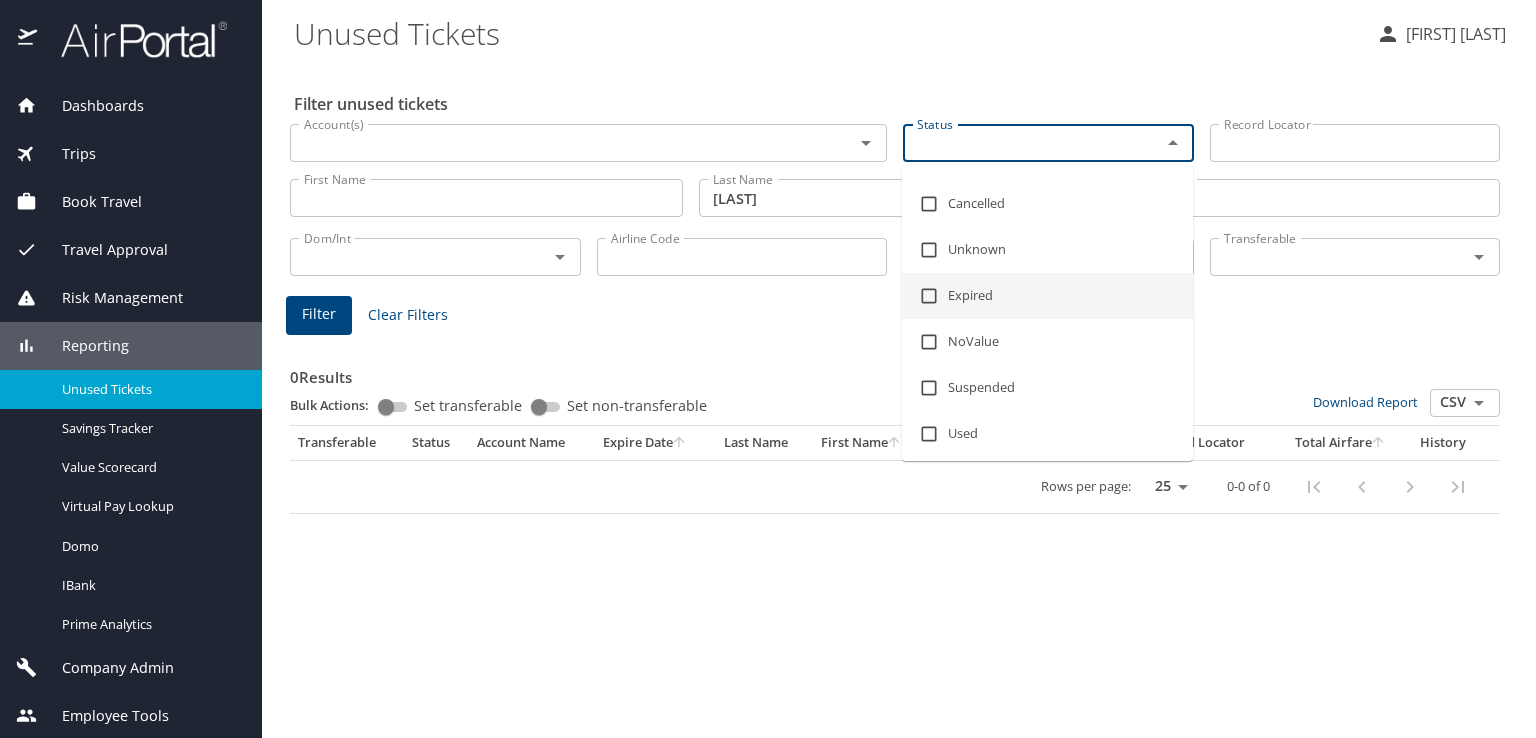 scroll, scrollTop: 127, scrollLeft: 0, axis: vertical 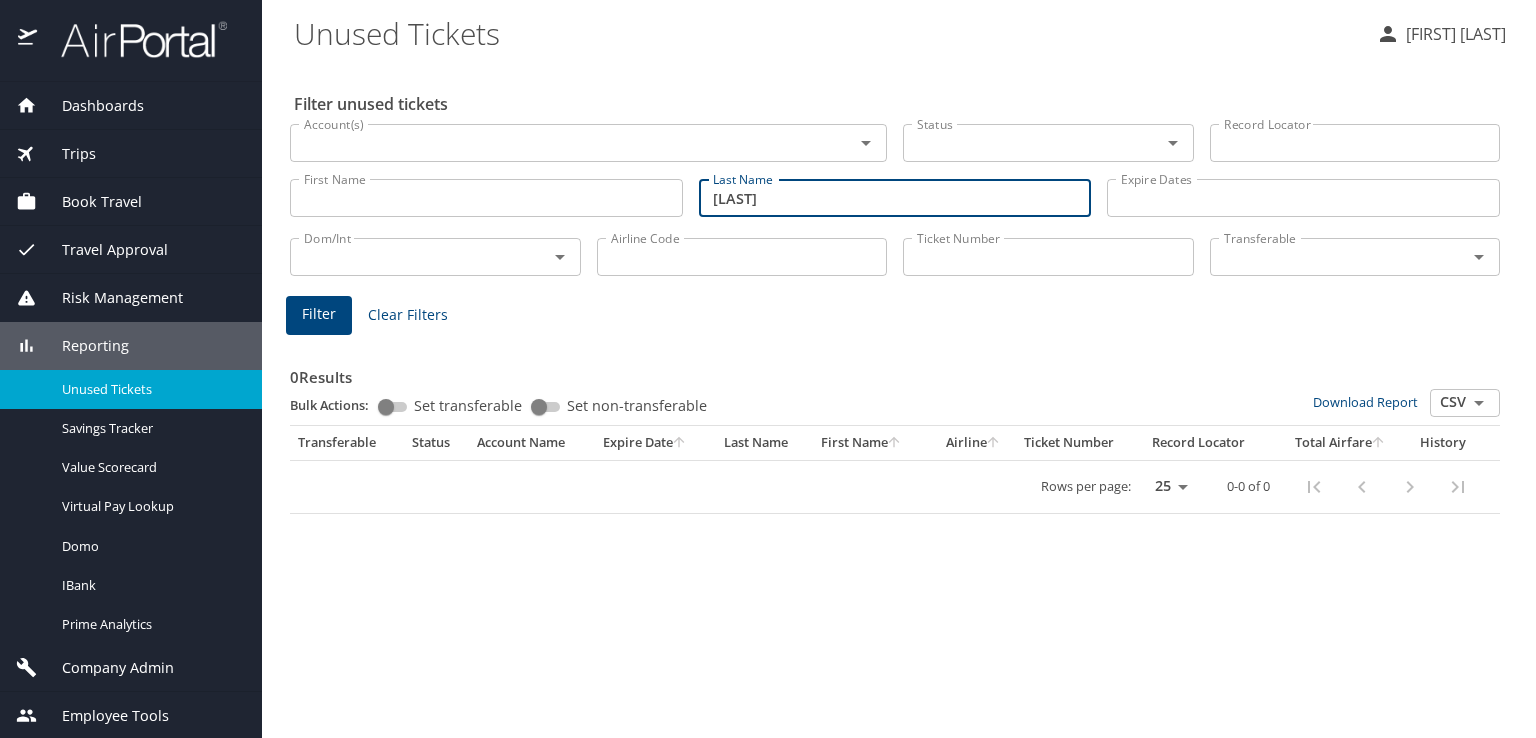 drag, startPoint x: 795, startPoint y: 202, endPoint x: 687, endPoint y: 202, distance: 108 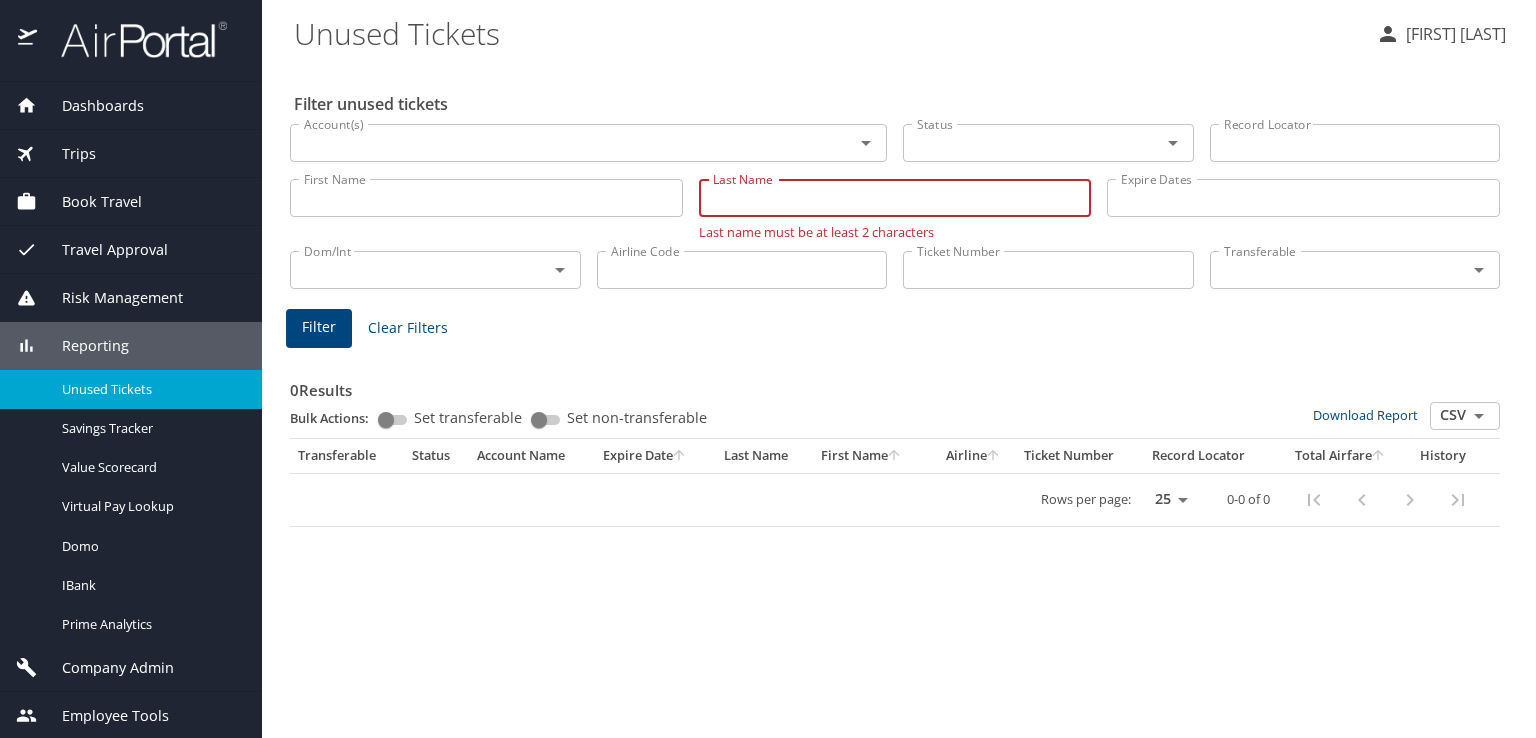 type 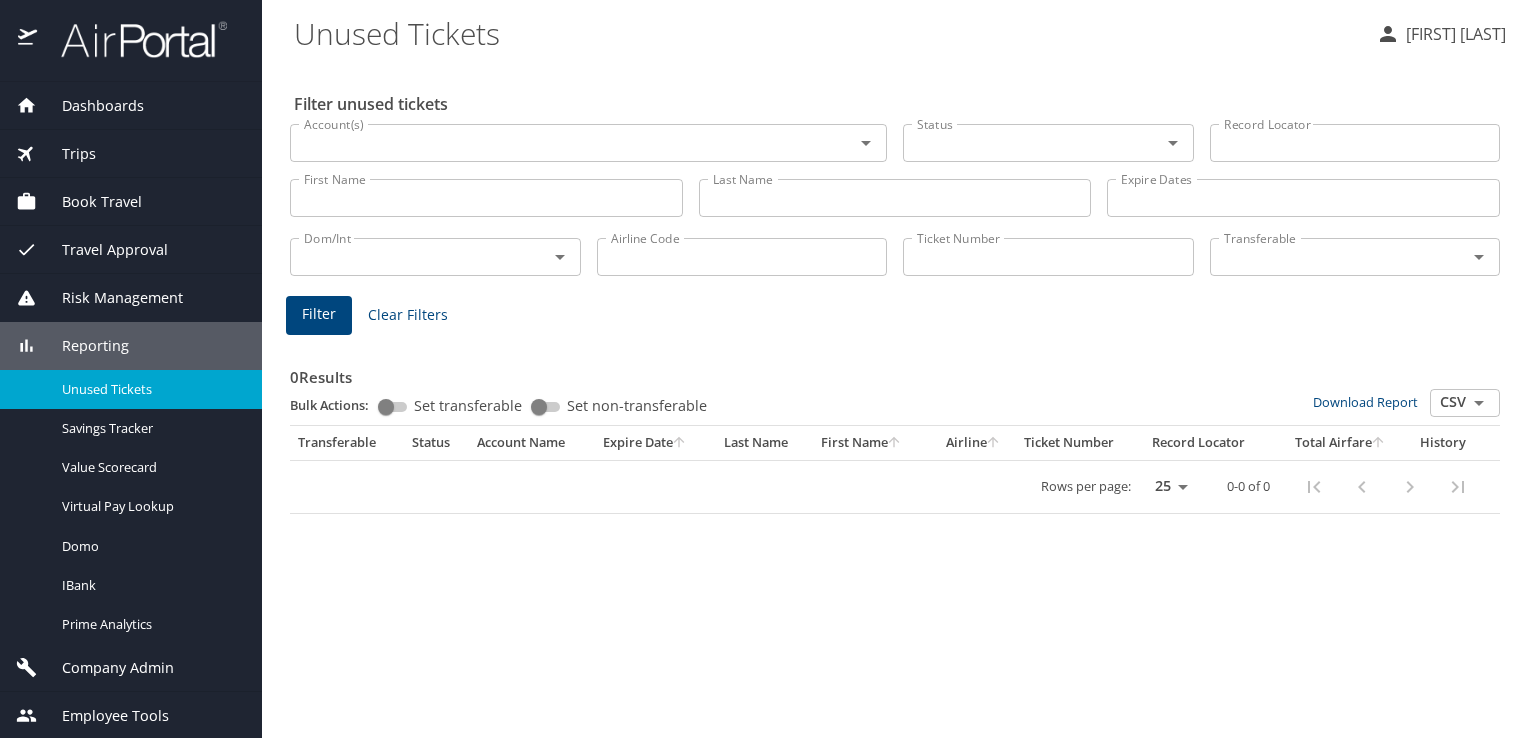 click on "Trips" at bounding box center [66, 154] 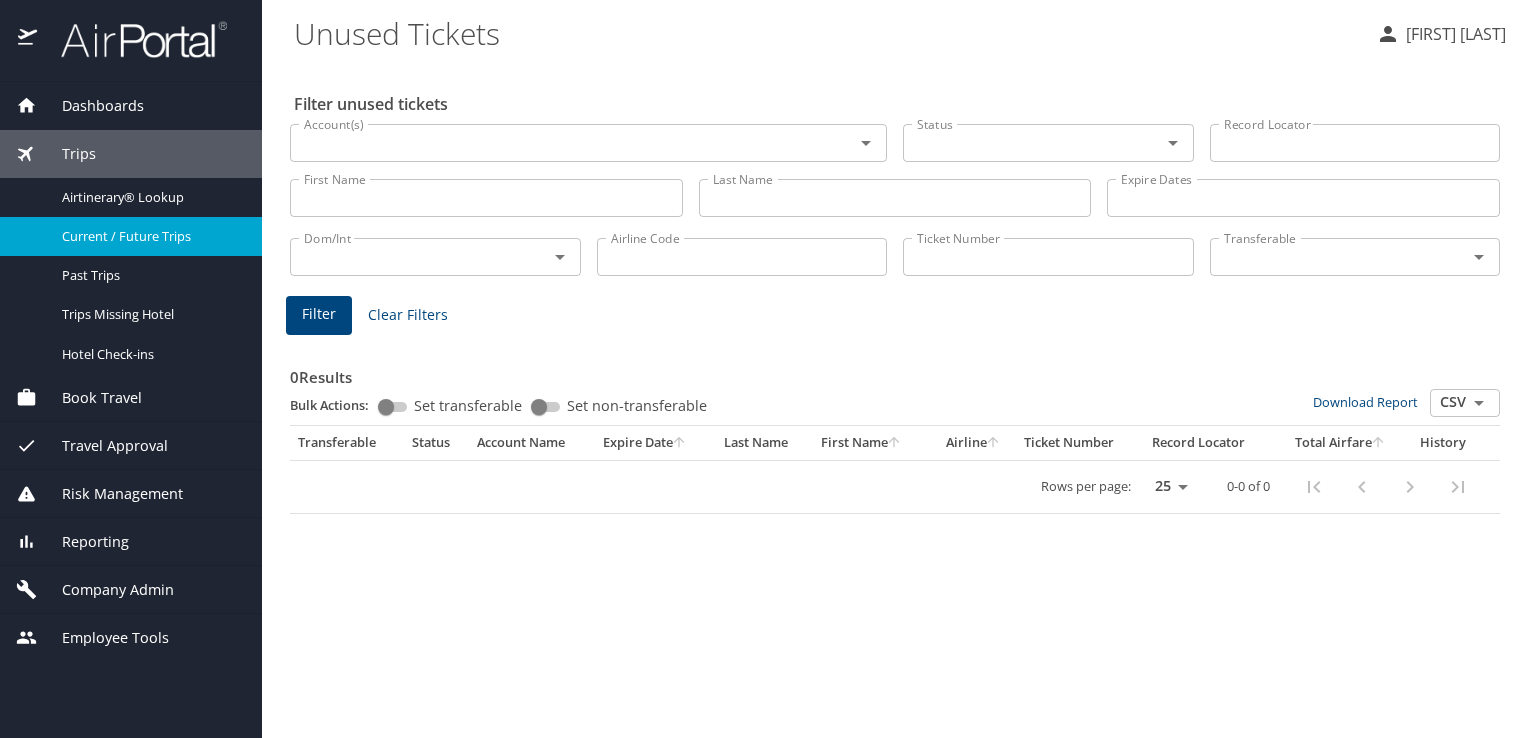 click on "Current / Future Trips" at bounding box center (150, 236) 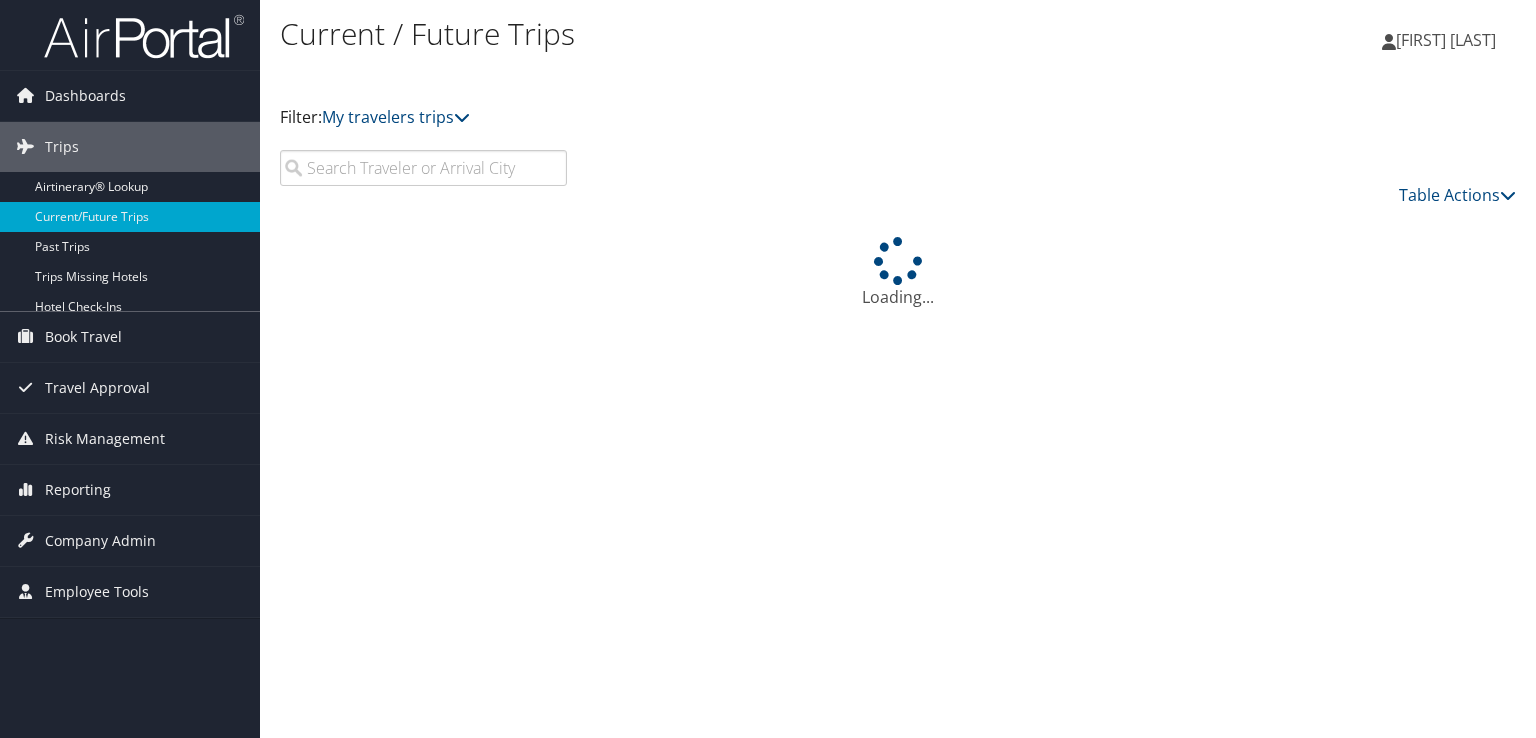 scroll, scrollTop: 0, scrollLeft: 0, axis: both 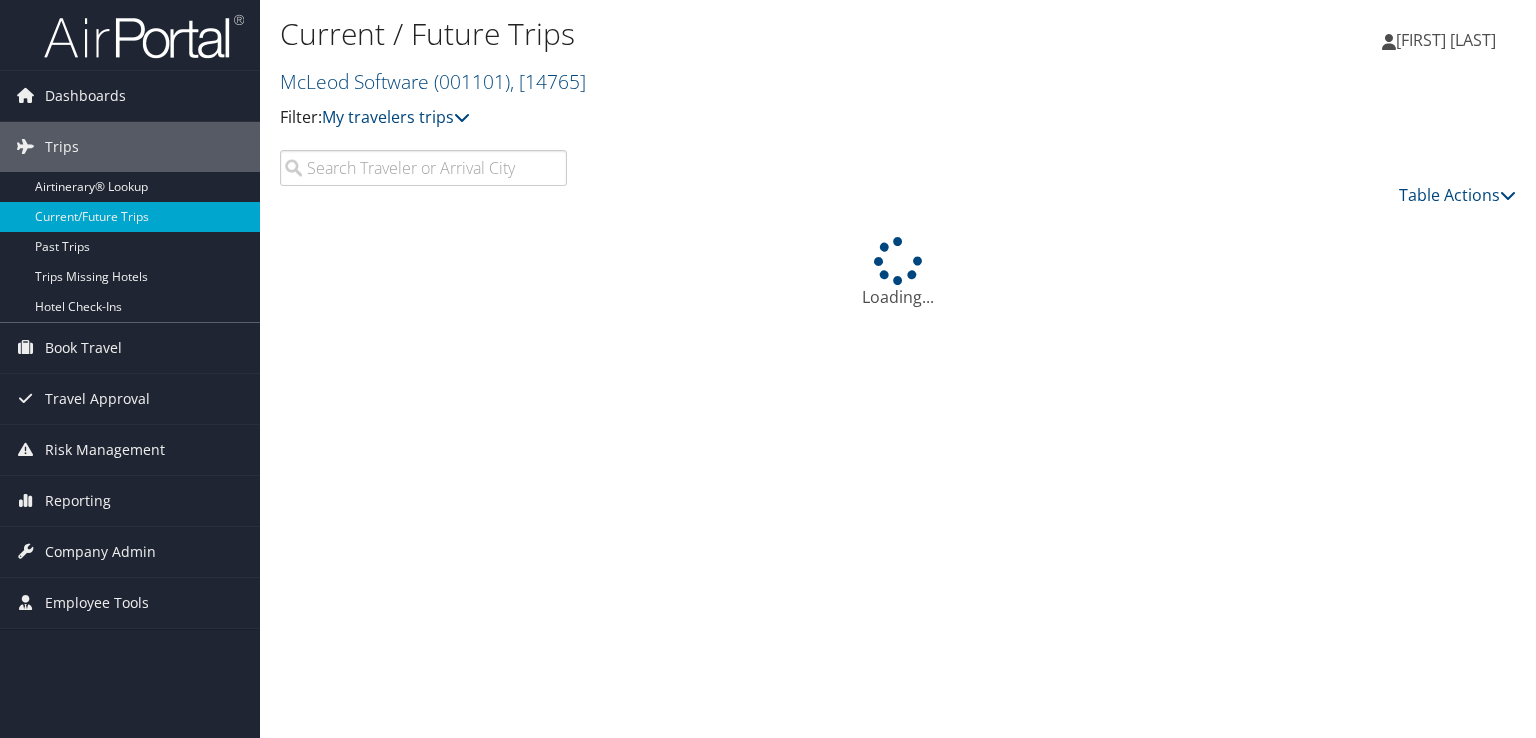 click at bounding box center (423, 168) 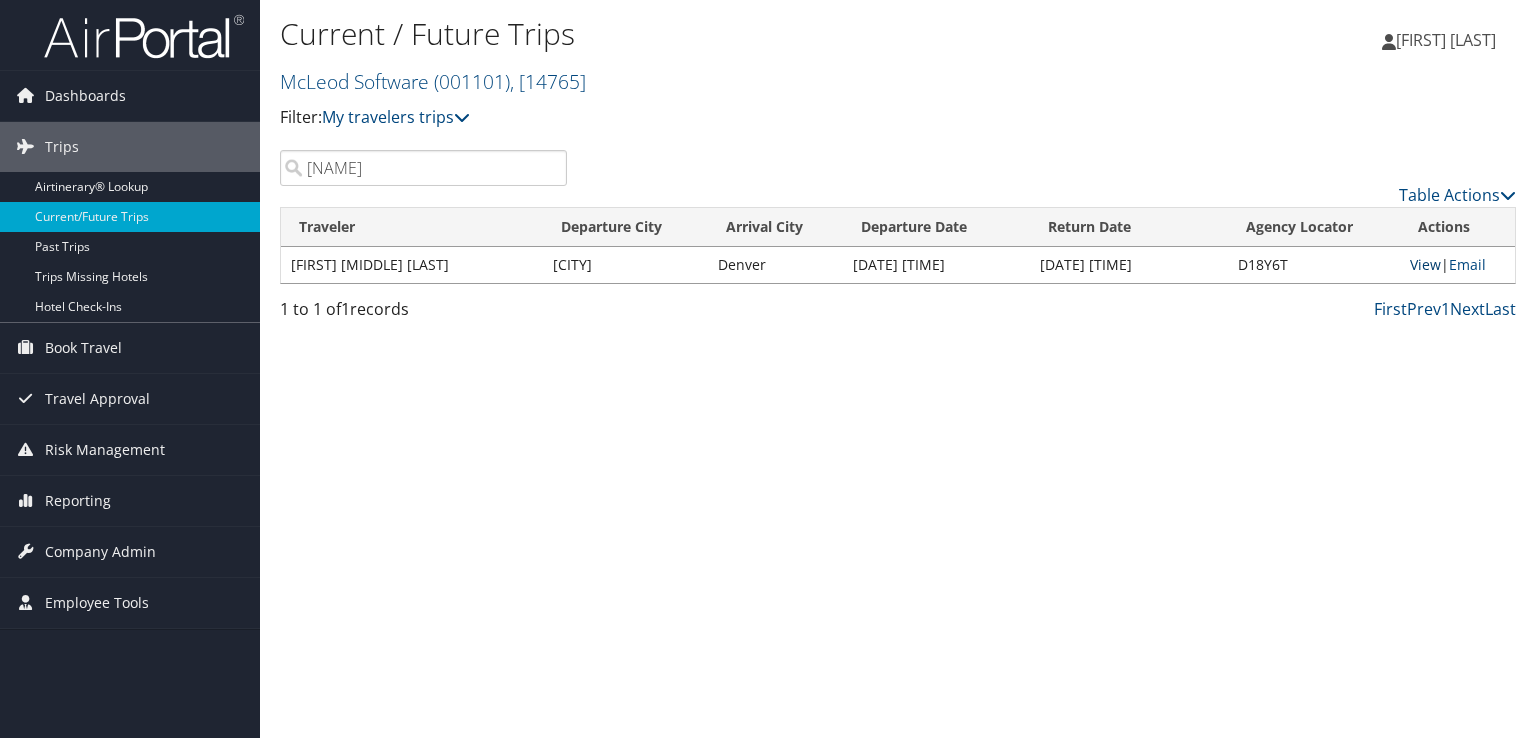 type on "[NAME]" 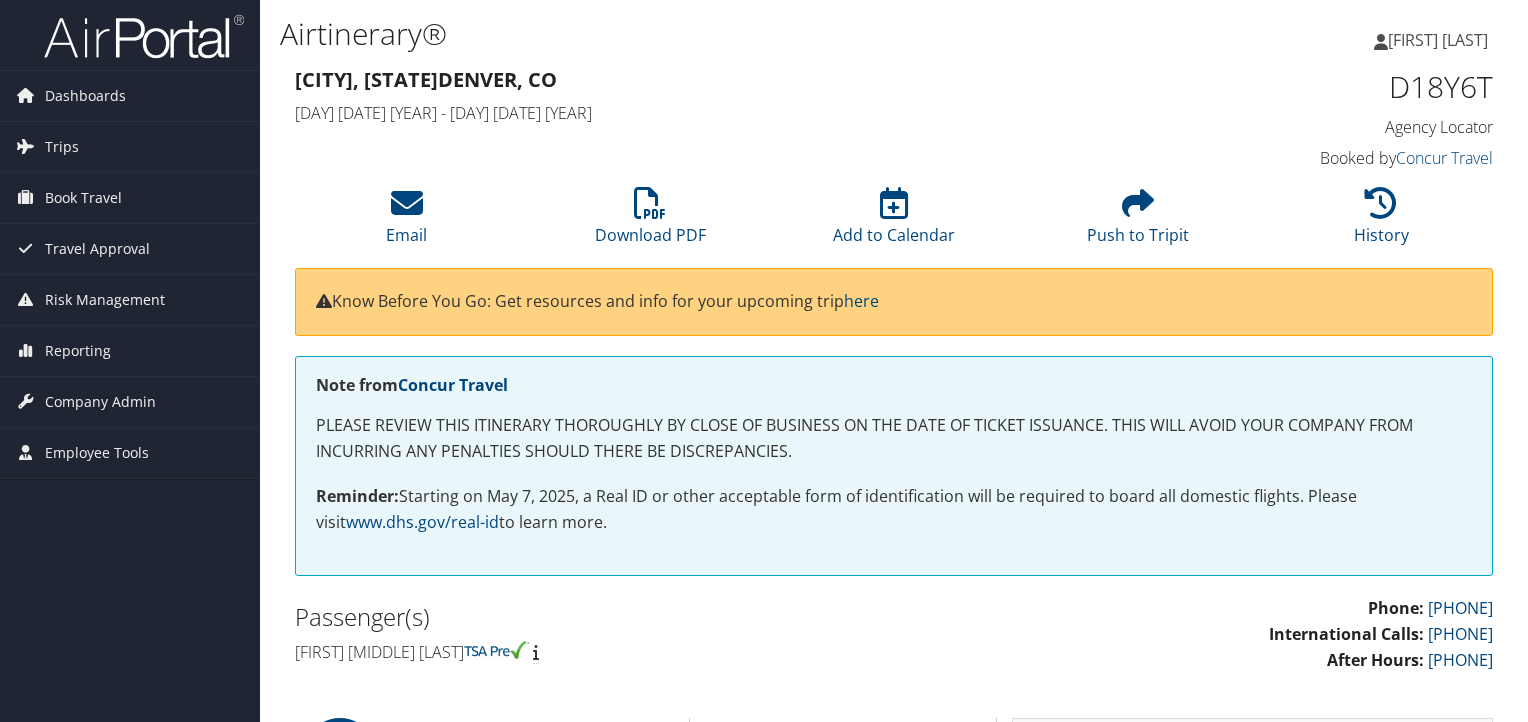 scroll, scrollTop: 0, scrollLeft: 0, axis: both 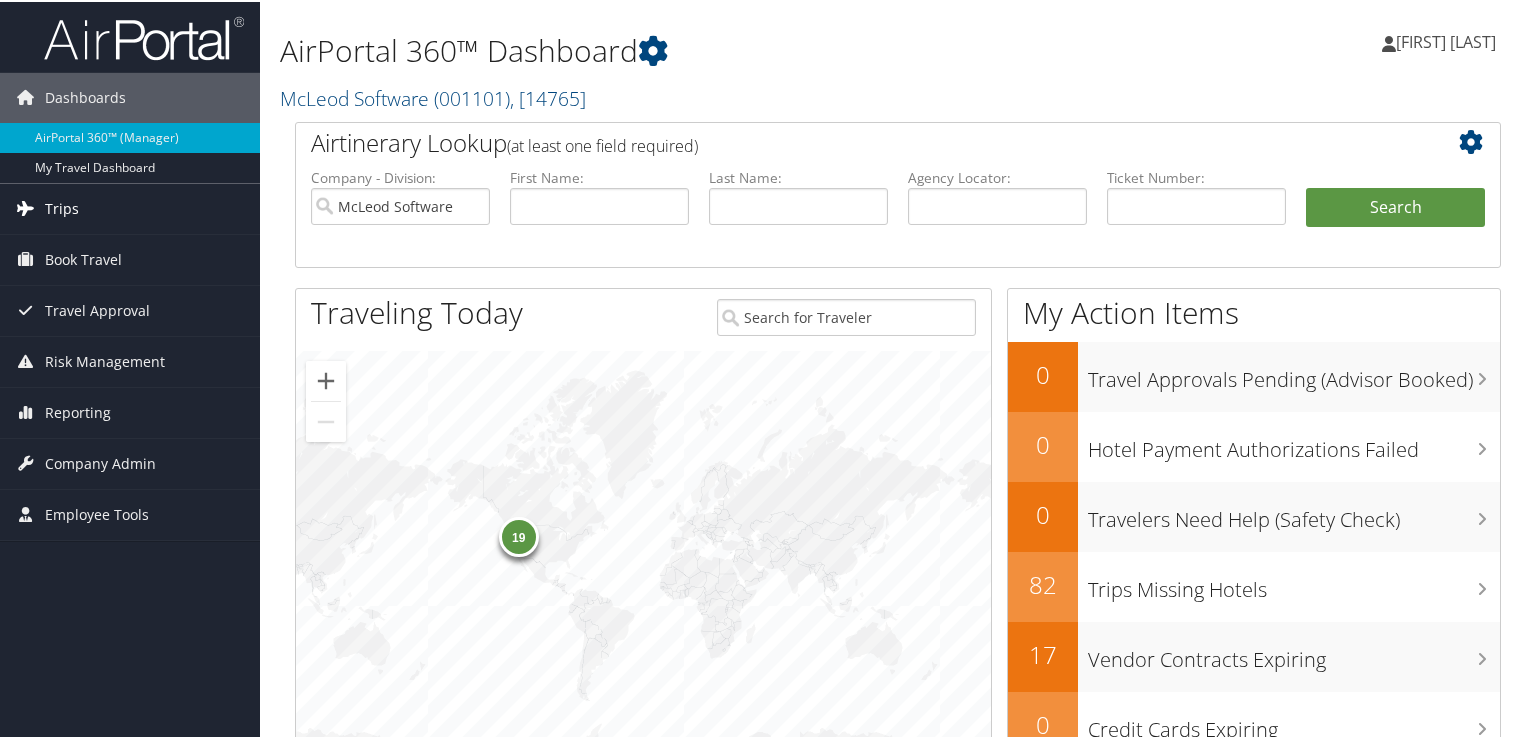 click on "Trips" at bounding box center (130, 207) 